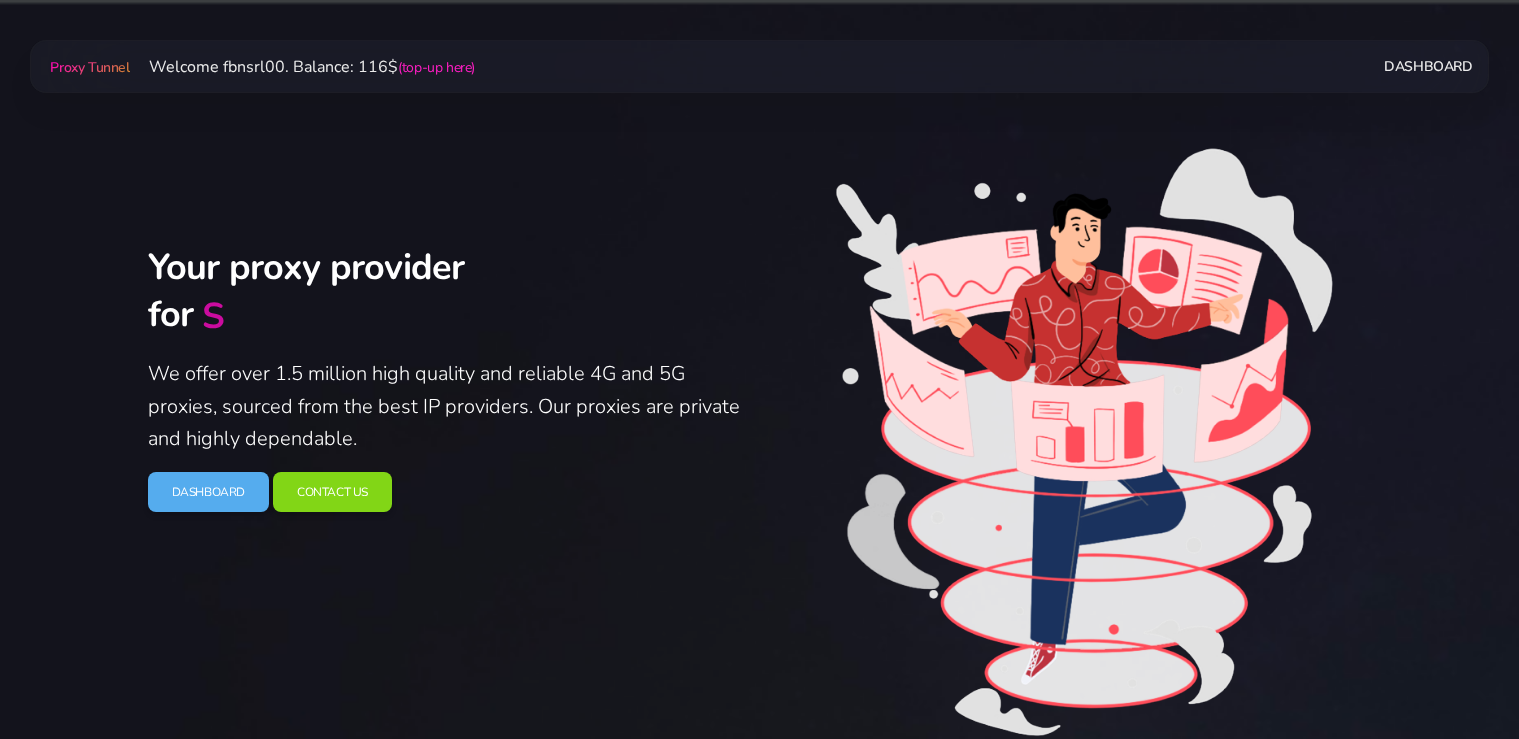 scroll, scrollTop: 0, scrollLeft: 0, axis: both 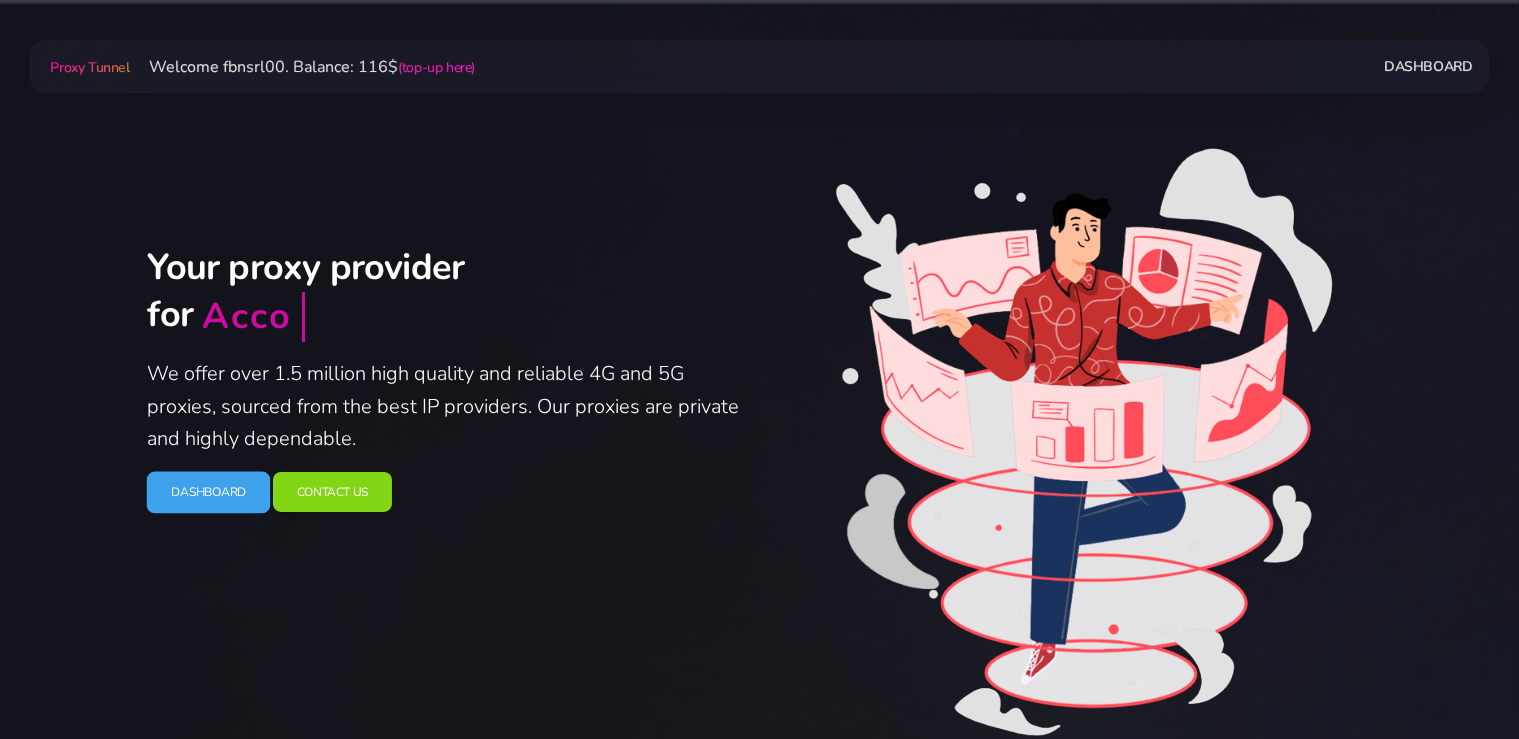 click on "Dashboard" at bounding box center (208, 492) 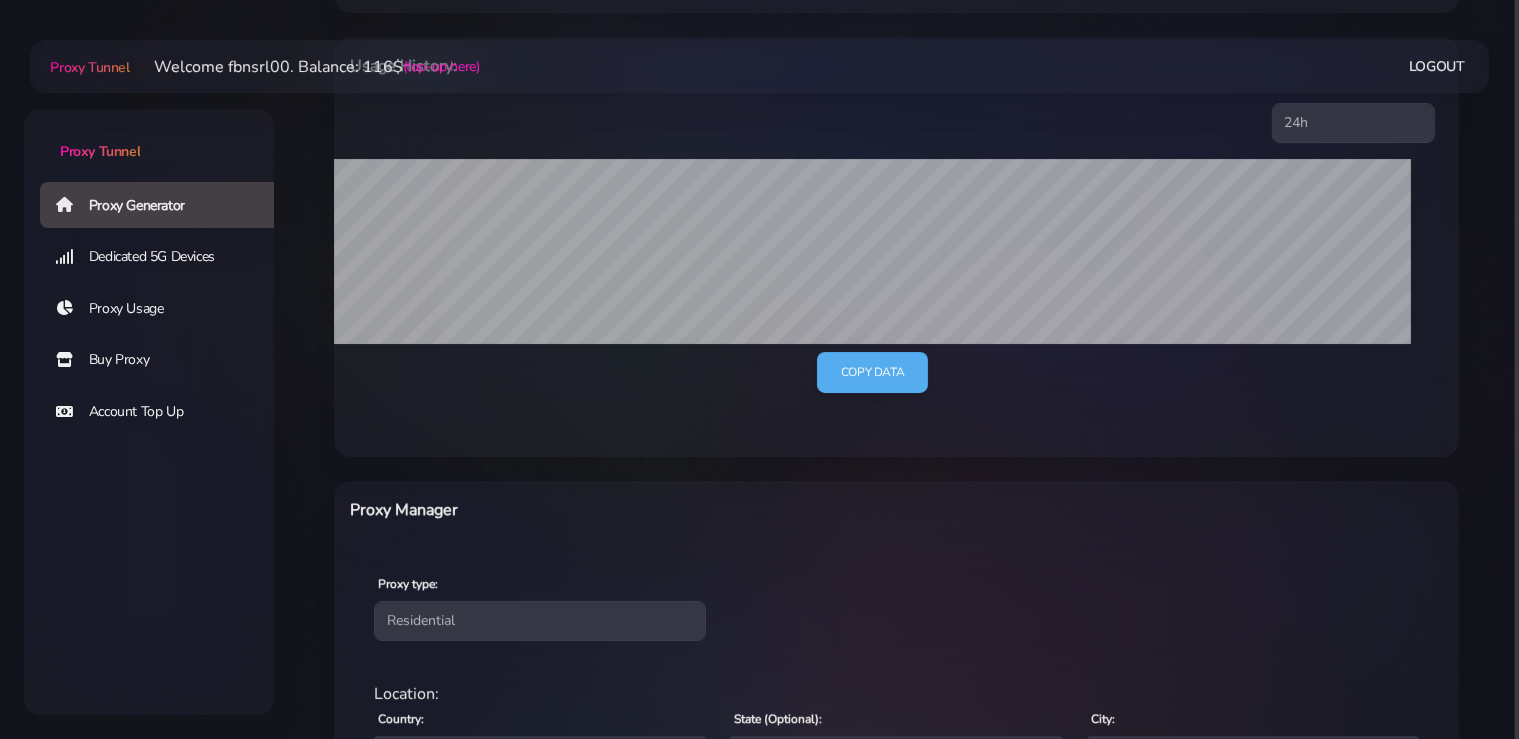 scroll, scrollTop: 316, scrollLeft: 0, axis: vertical 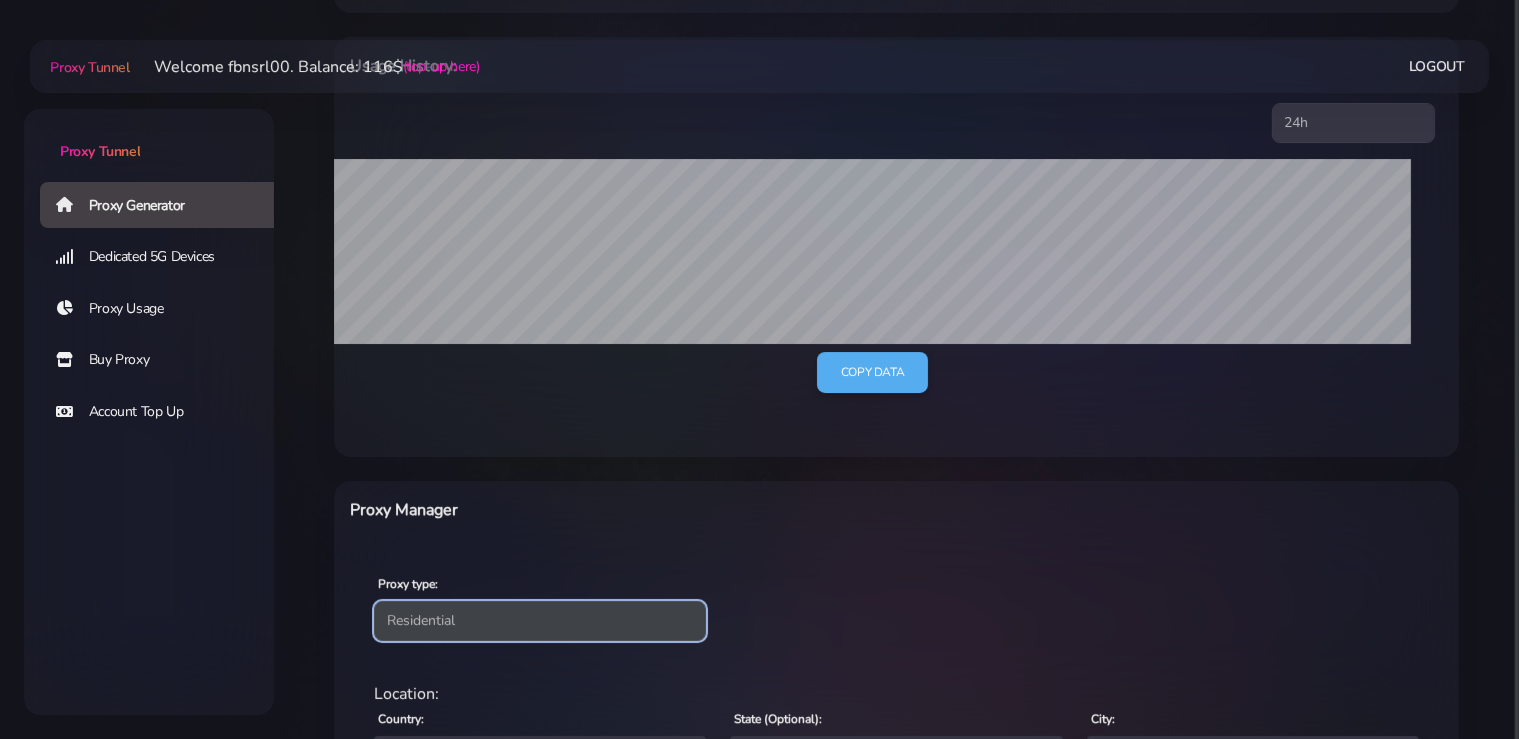 select on "static" 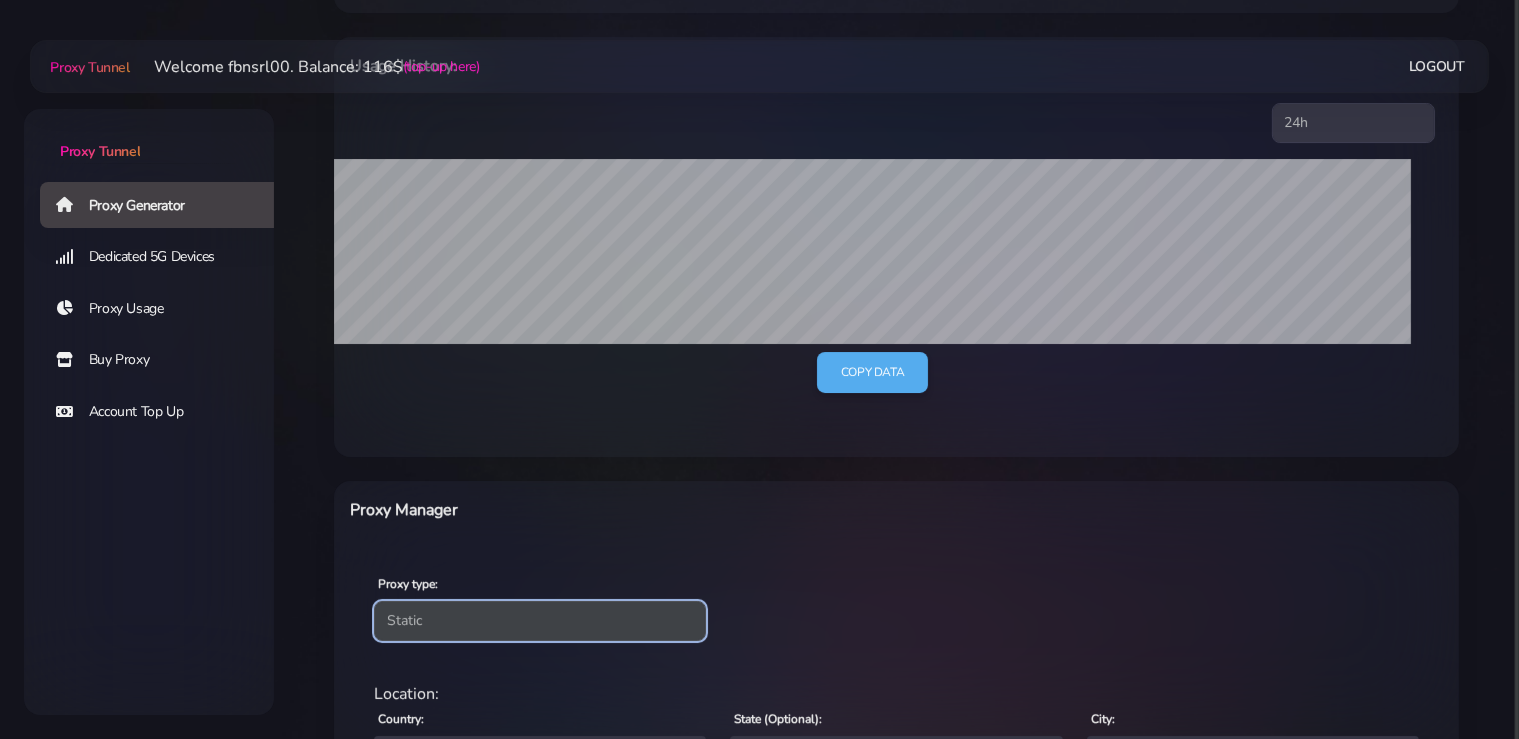 click on "Static" at bounding box center (0, 0) 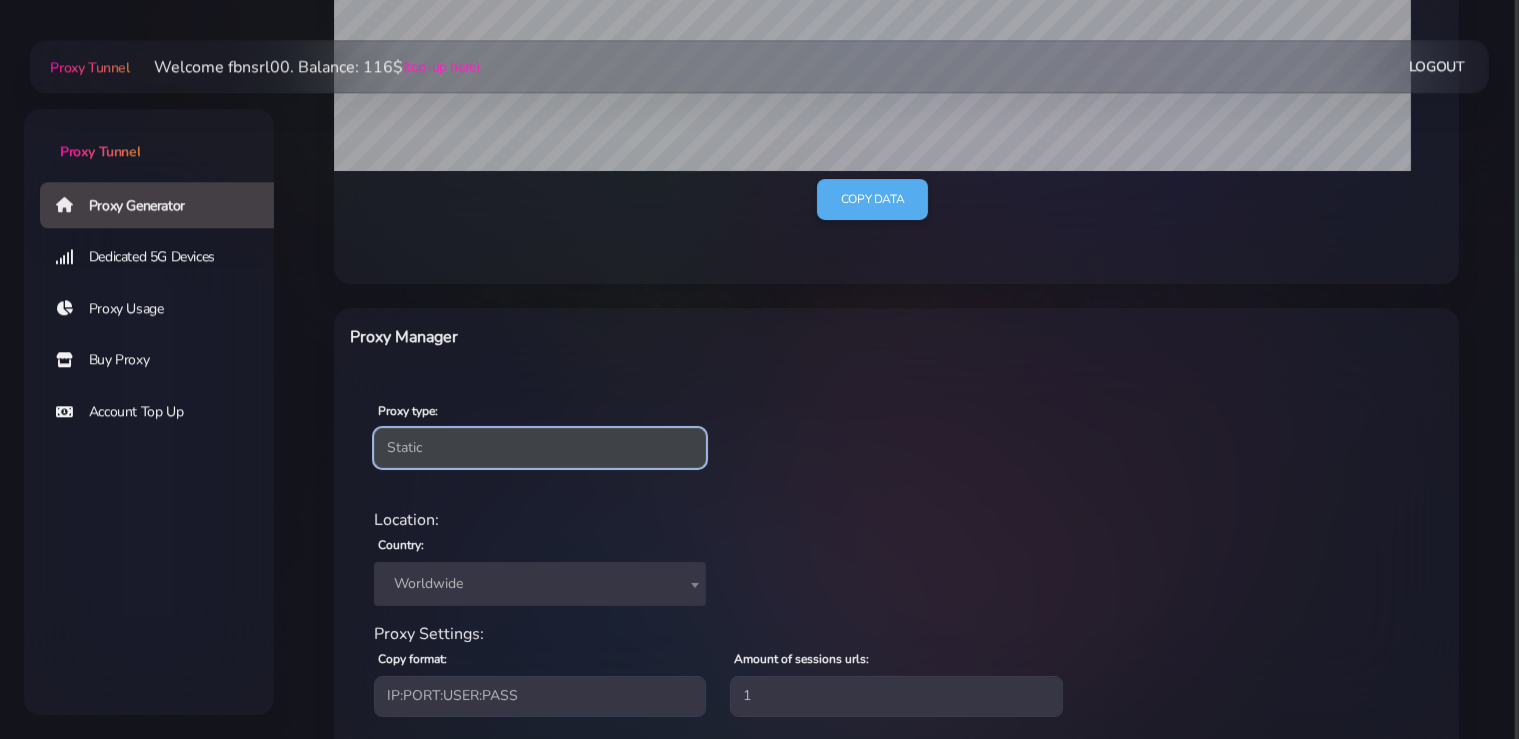 scroll, scrollTop: 609, scrollLeft: 0, axis: vertical 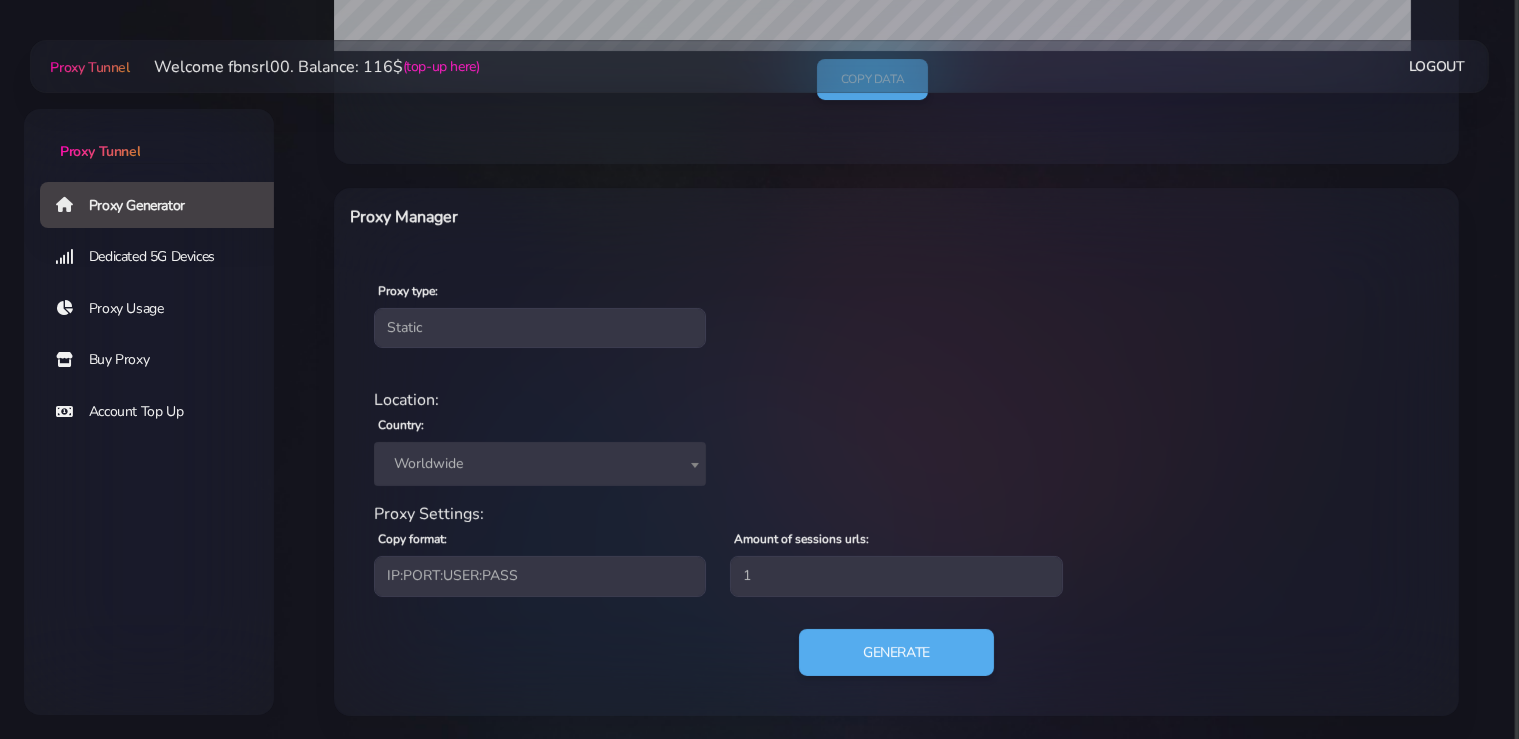click on "Worldwide" at bounding box center (540, 464) 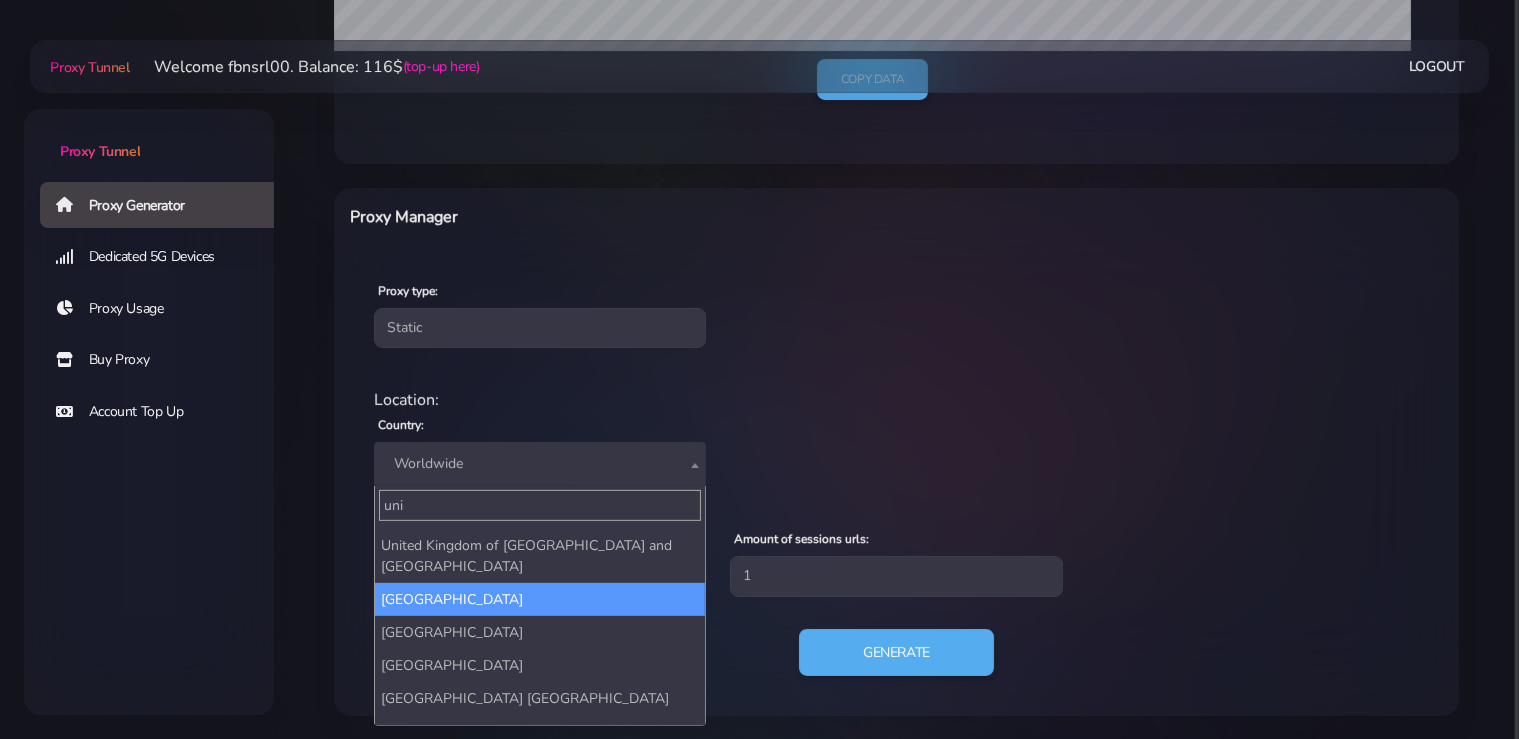 scroll, scrollTop: 52, scrollLeft: 0, axis: vertical 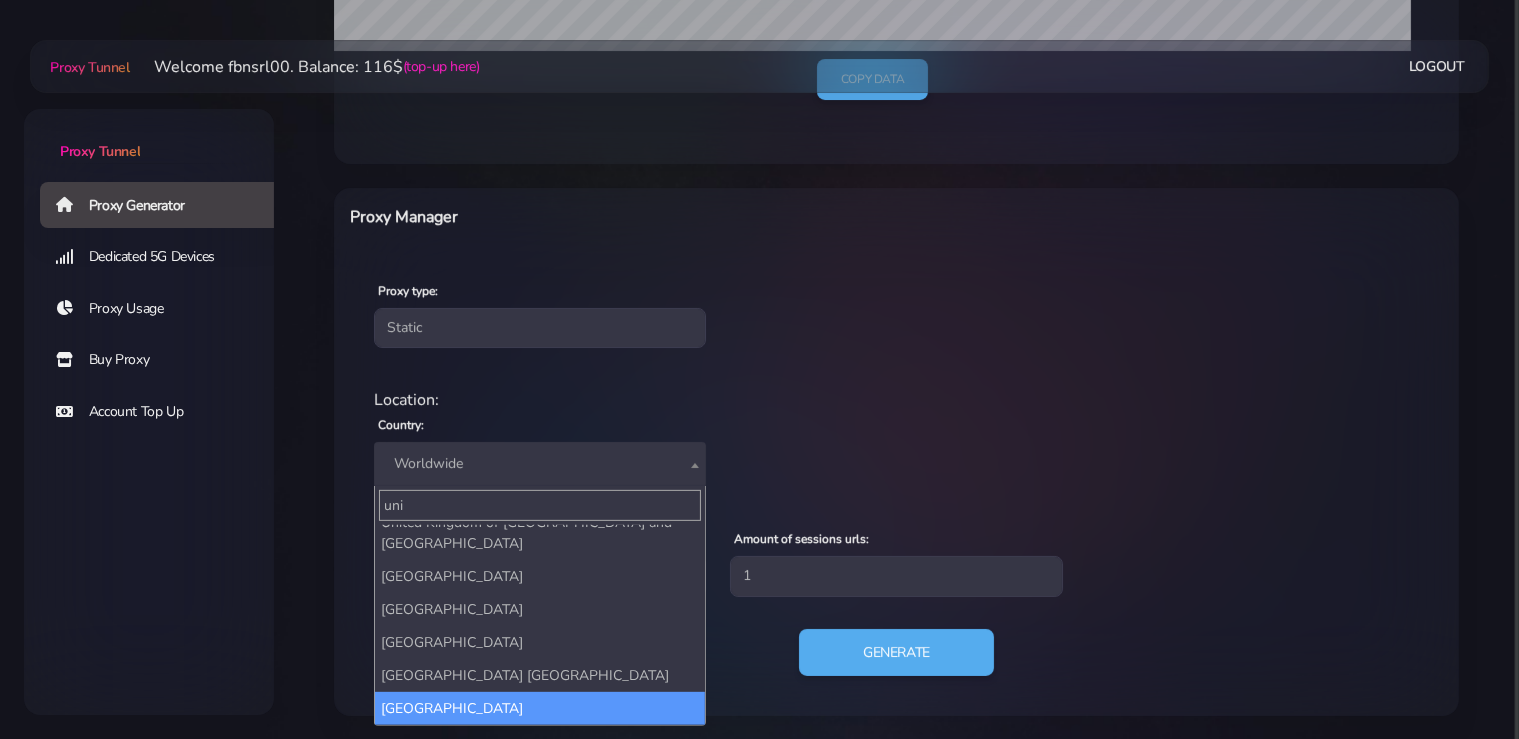 type on "uni" 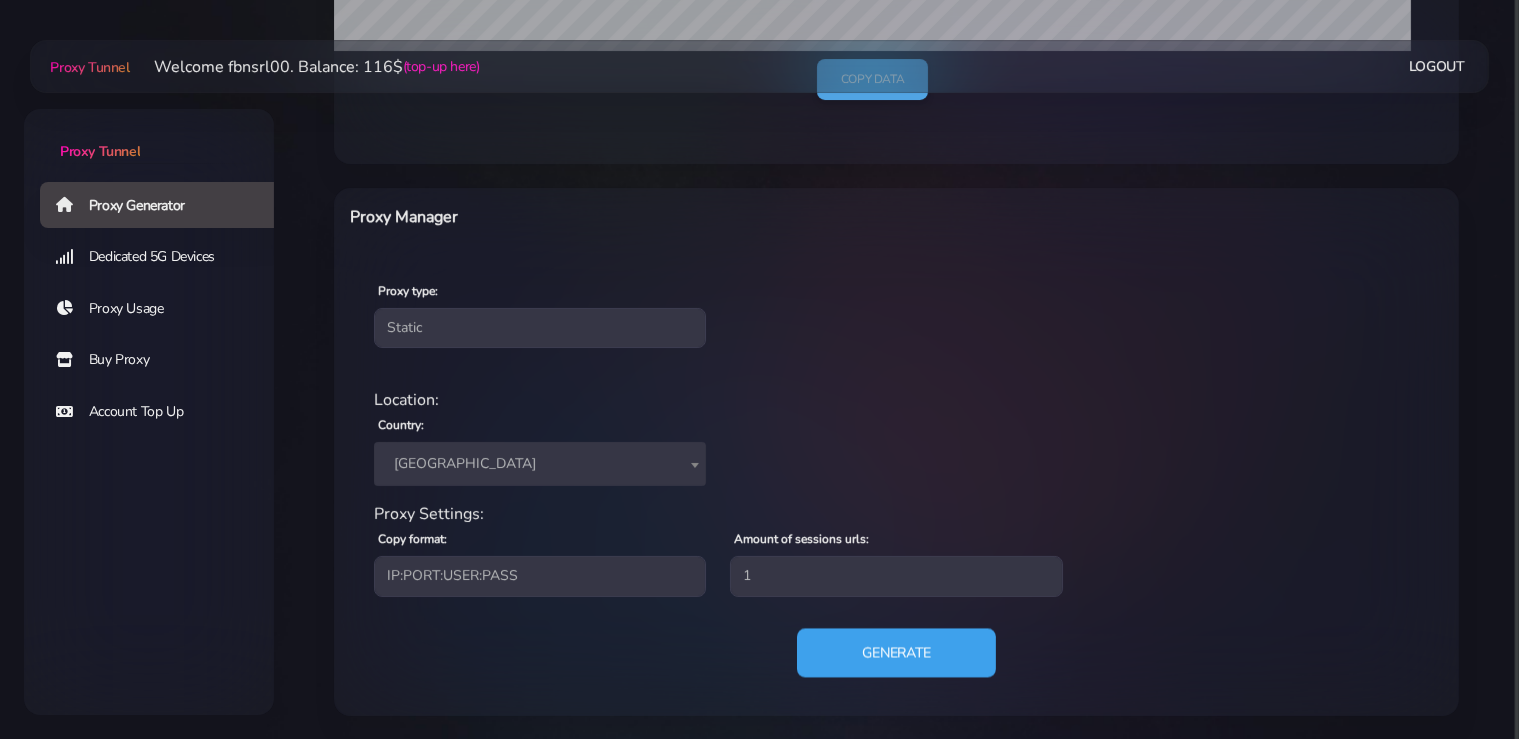 click on "Generate" at bounding box center [896, 652] 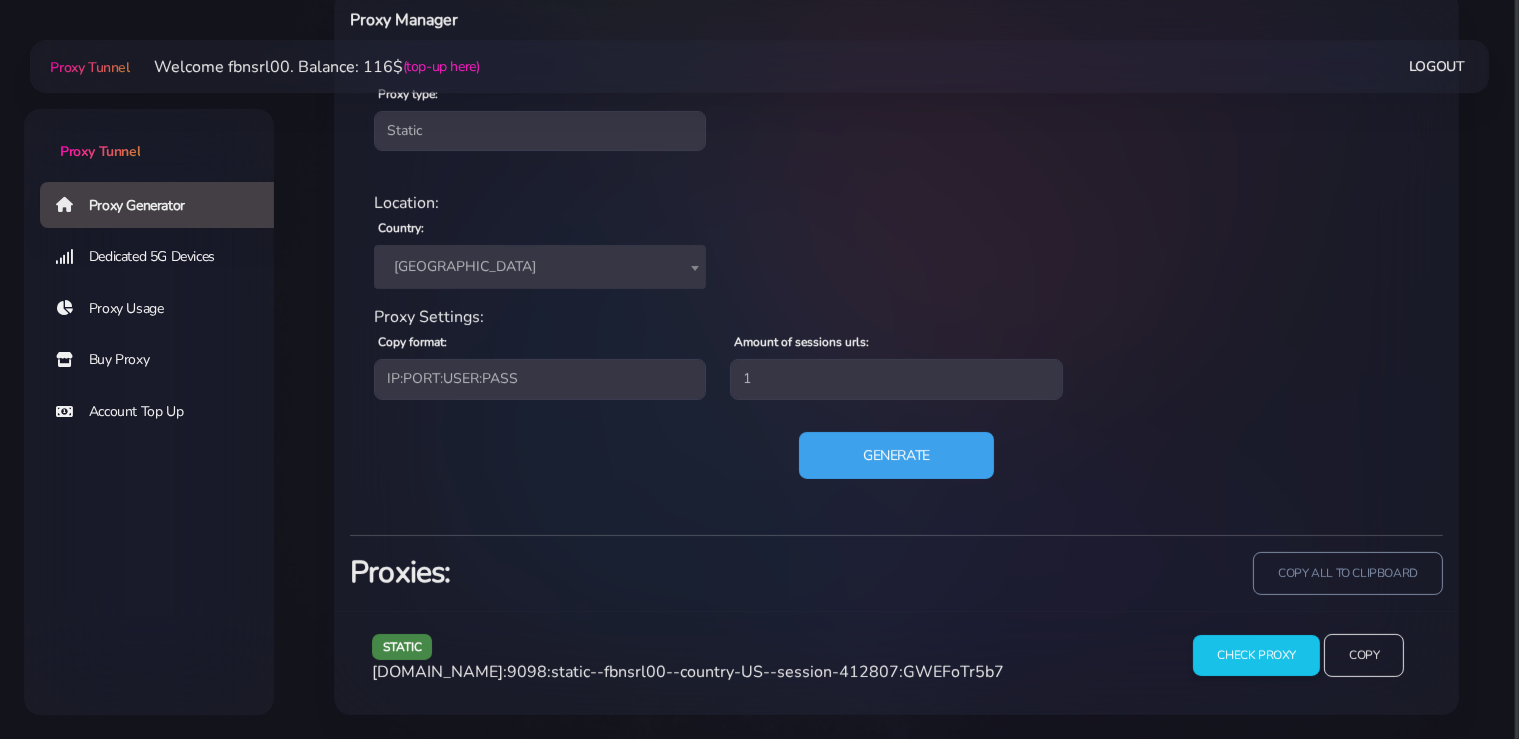 scroll, scrollTop: 804, scrollLeft: 0, axis: vertical 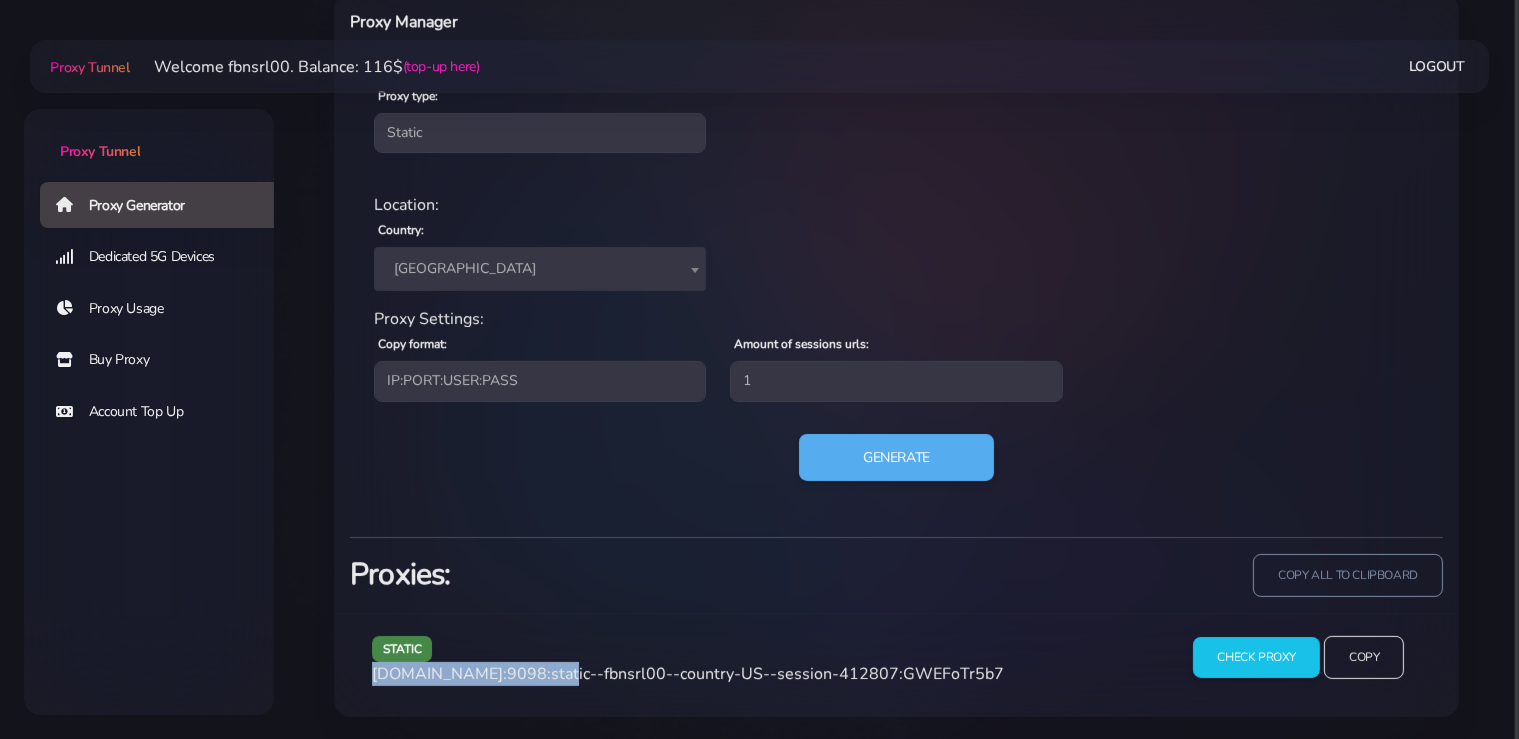 drag, startPoint x: 546, startPoint y: 674, endPoint x: 442, endPoint y: 710, distance: 110.054535 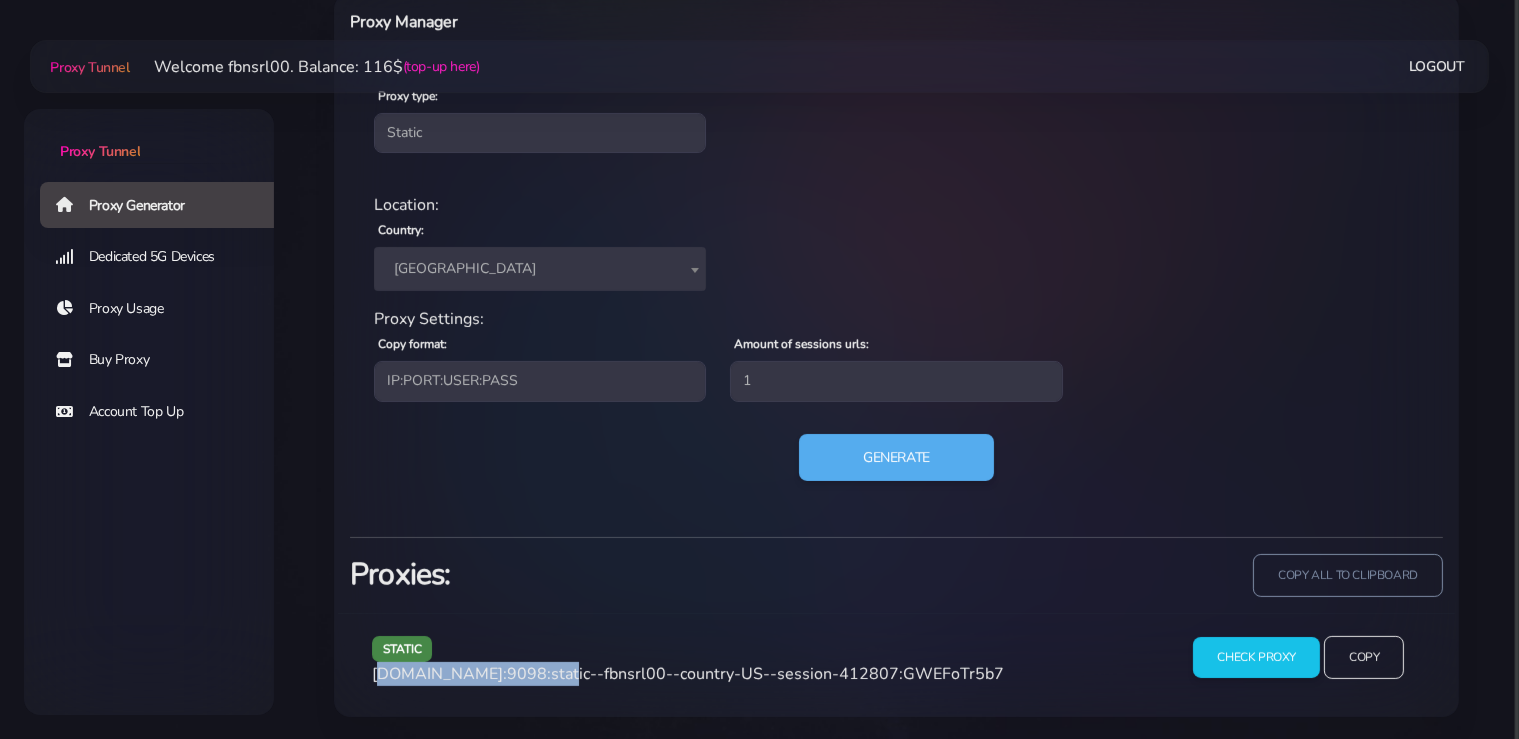copy on "gg.proxytunnel.io:9098" 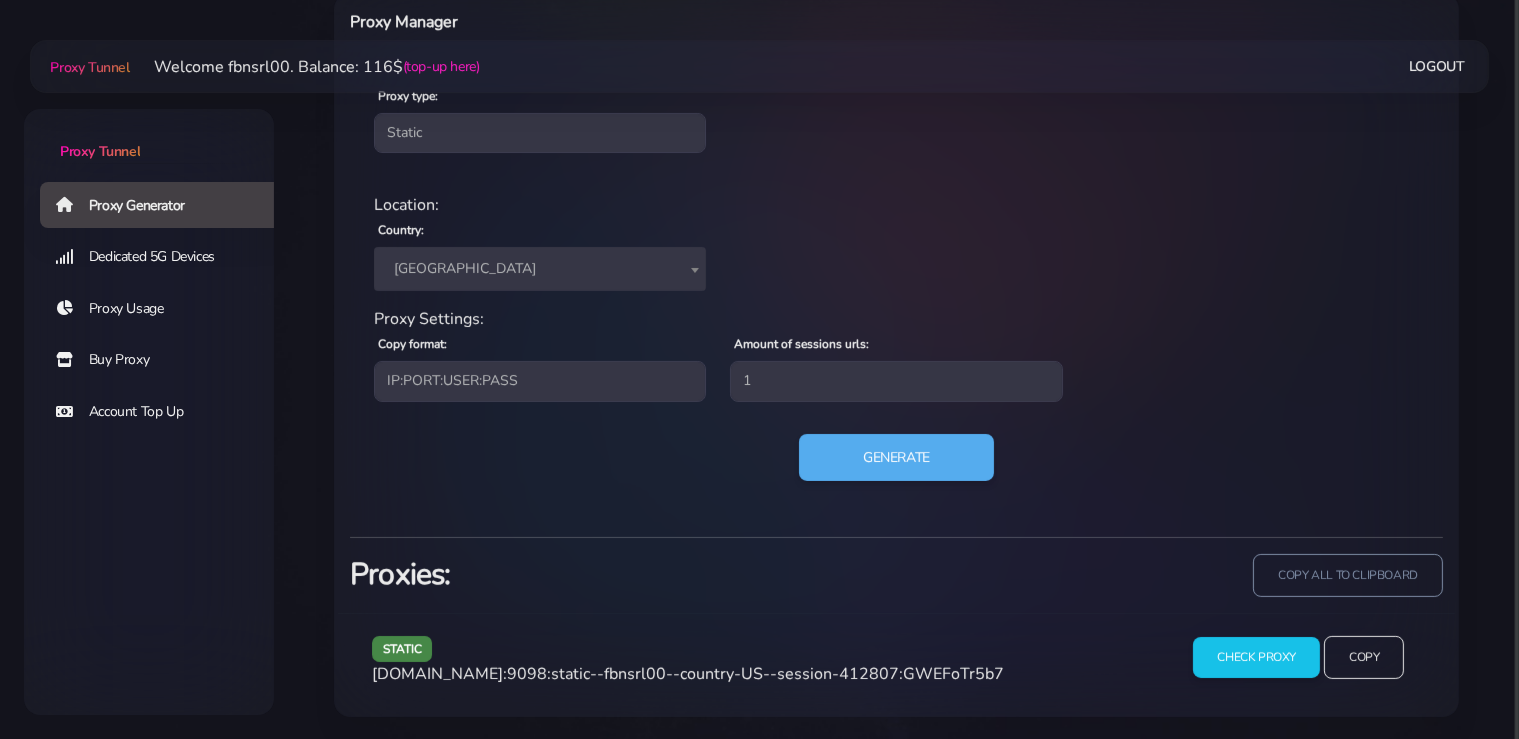 click on "static
agg.proxytunnel.io:9098:static--fbnsrl00--country-US--session-412807:GWEFoTr5b7" at bounding box center [762, 665] 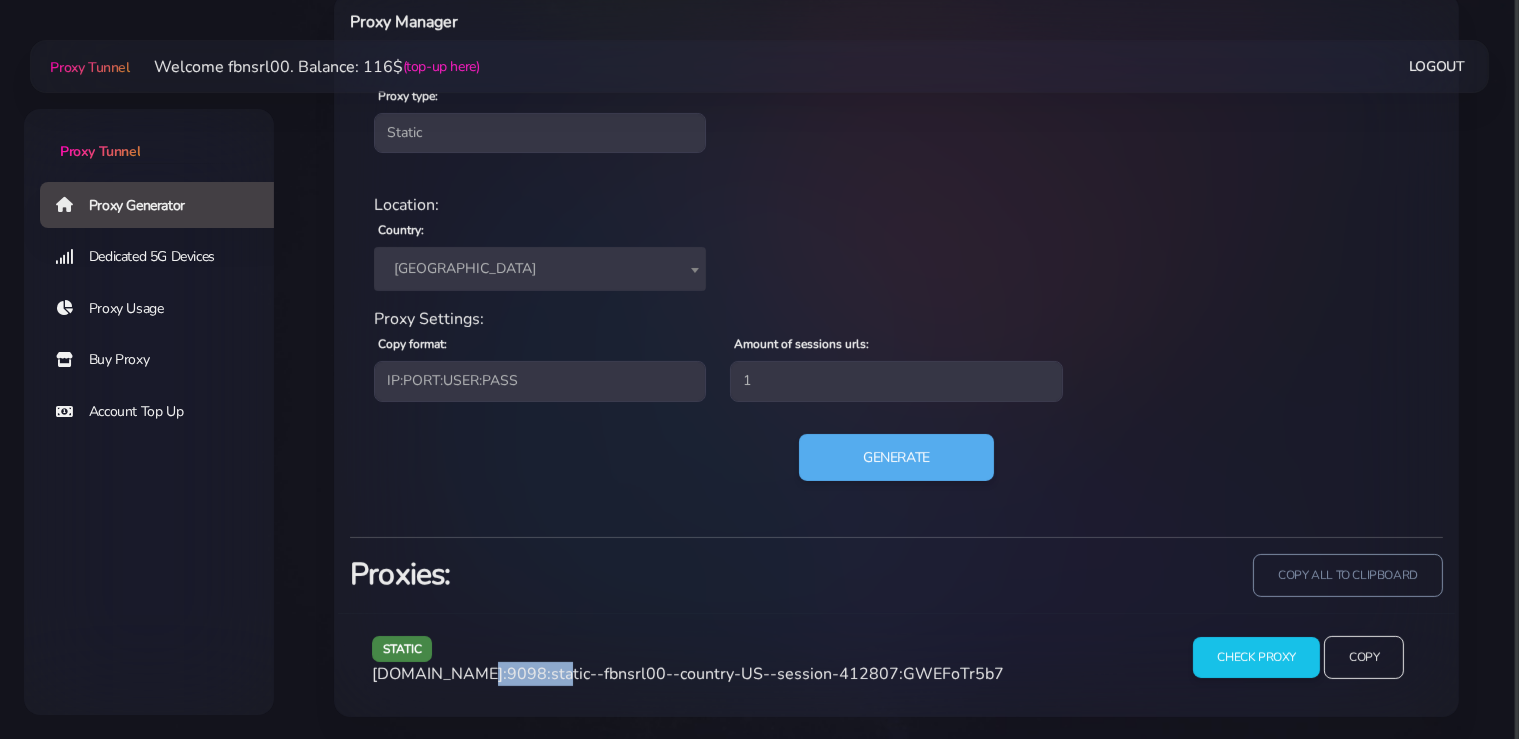 drag, startPoint x: 532, startPoint y: 675, endPoint x: 465, endPoint y: 671, distance: 67.11929 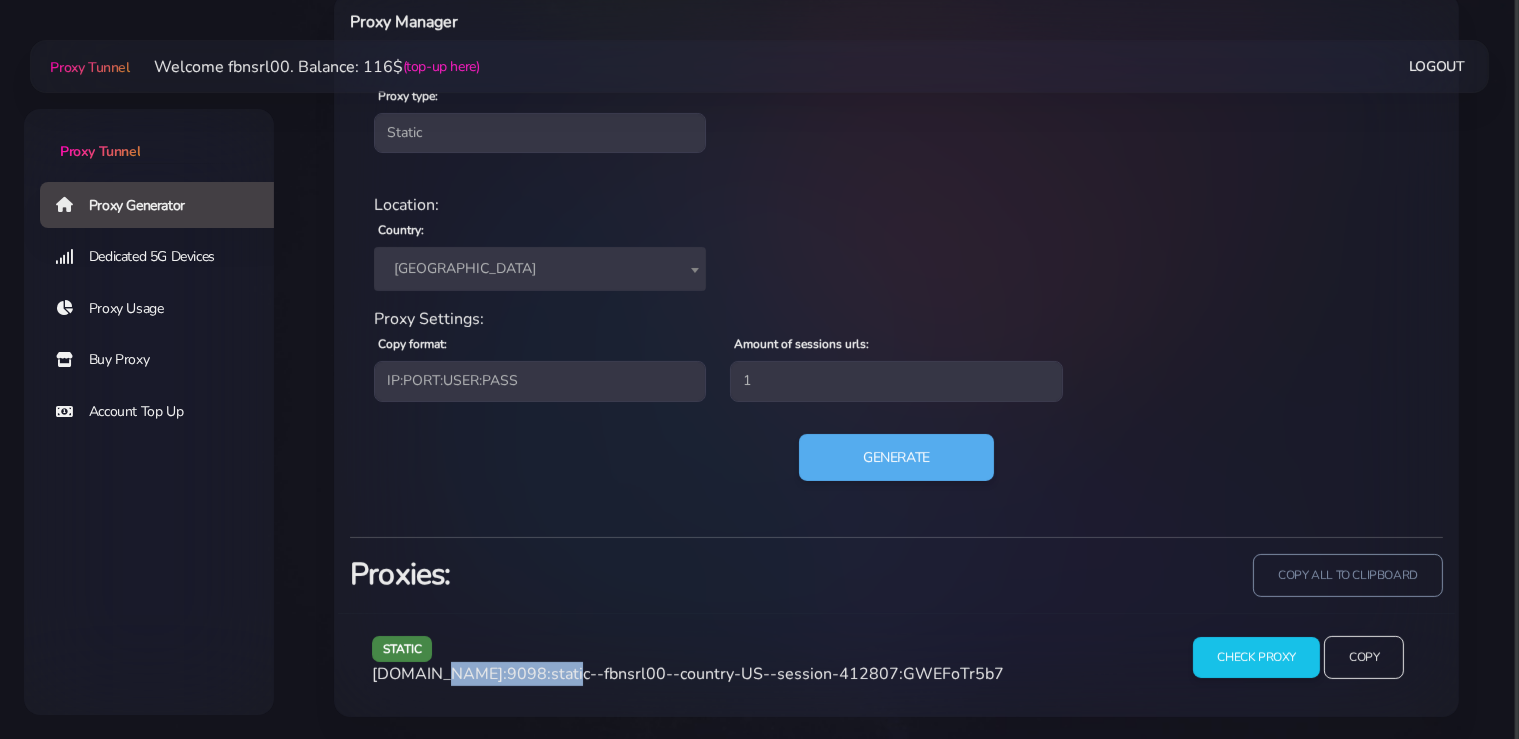 drag, startPoint x: 550, startPoint y: 671, endPoint x: 448, endPoint y: 671, distance: 102 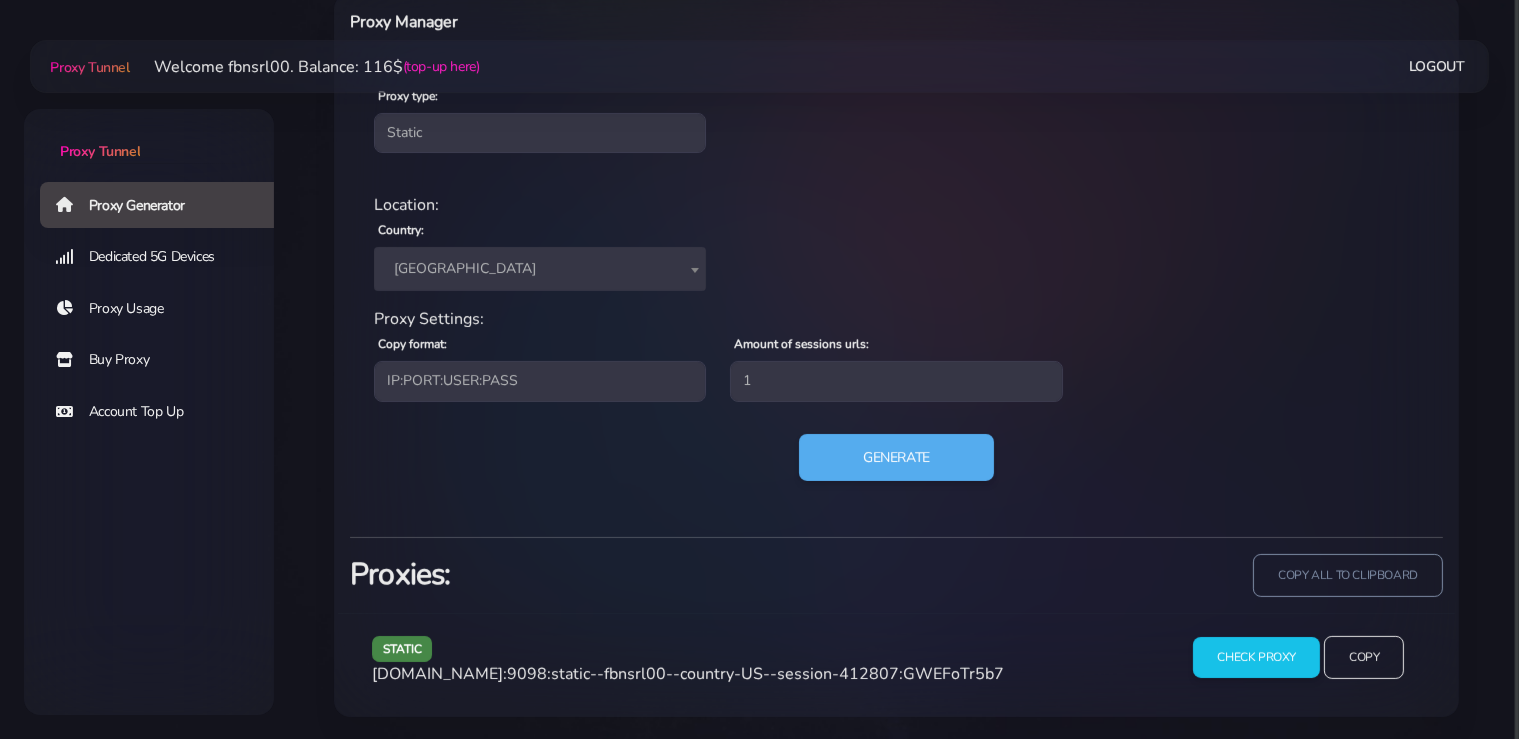 click on "agg.proxytunnel.io:9098:static--fbnsrl00--country-US--session-412807:GWEFoTr5b7" at bounding box center [688, 674] 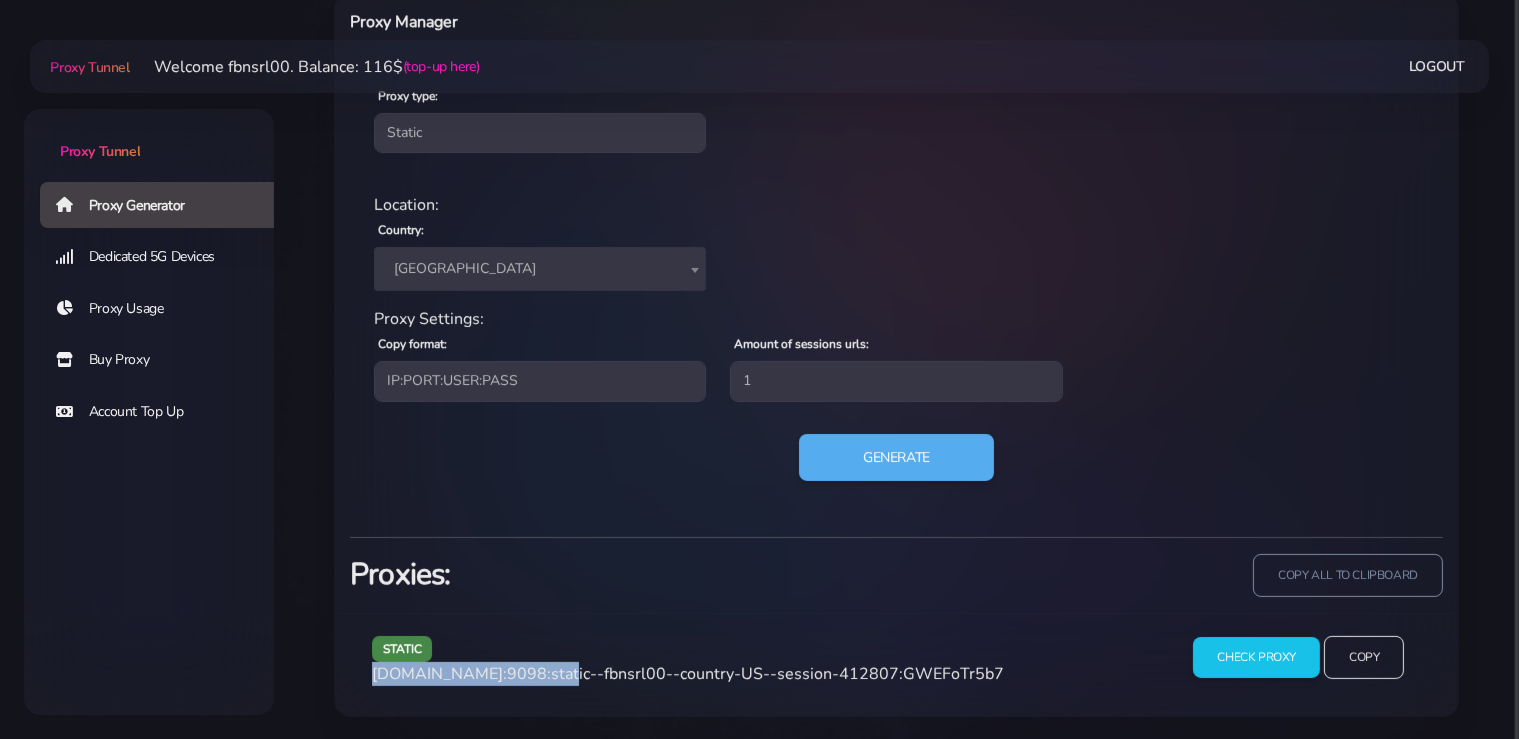 drag, startPoint x: 546, startPoint y: 674, endPoint x: 373, endPoint y: 670, distance: 173.04623 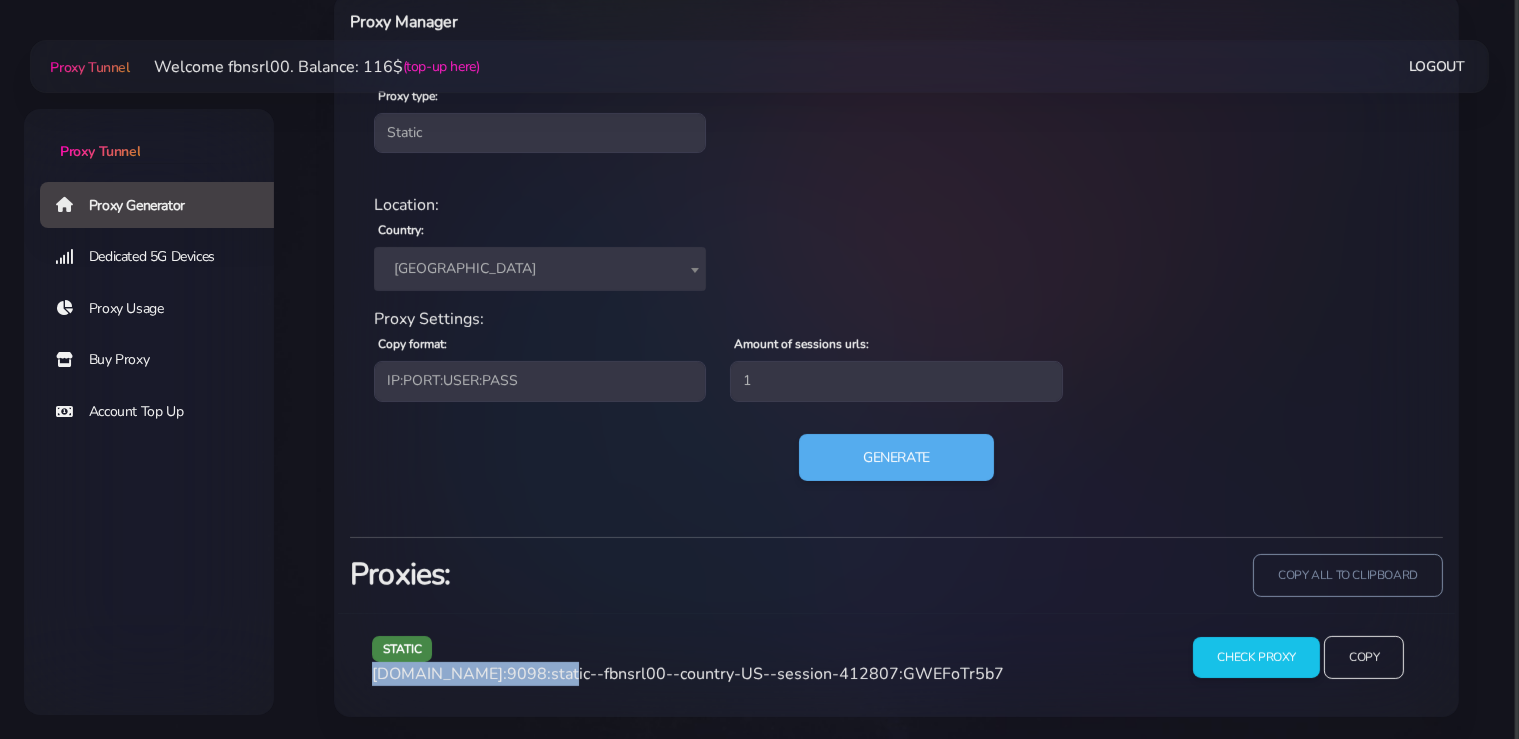copy on "agg.proxytunnel.io:9098" 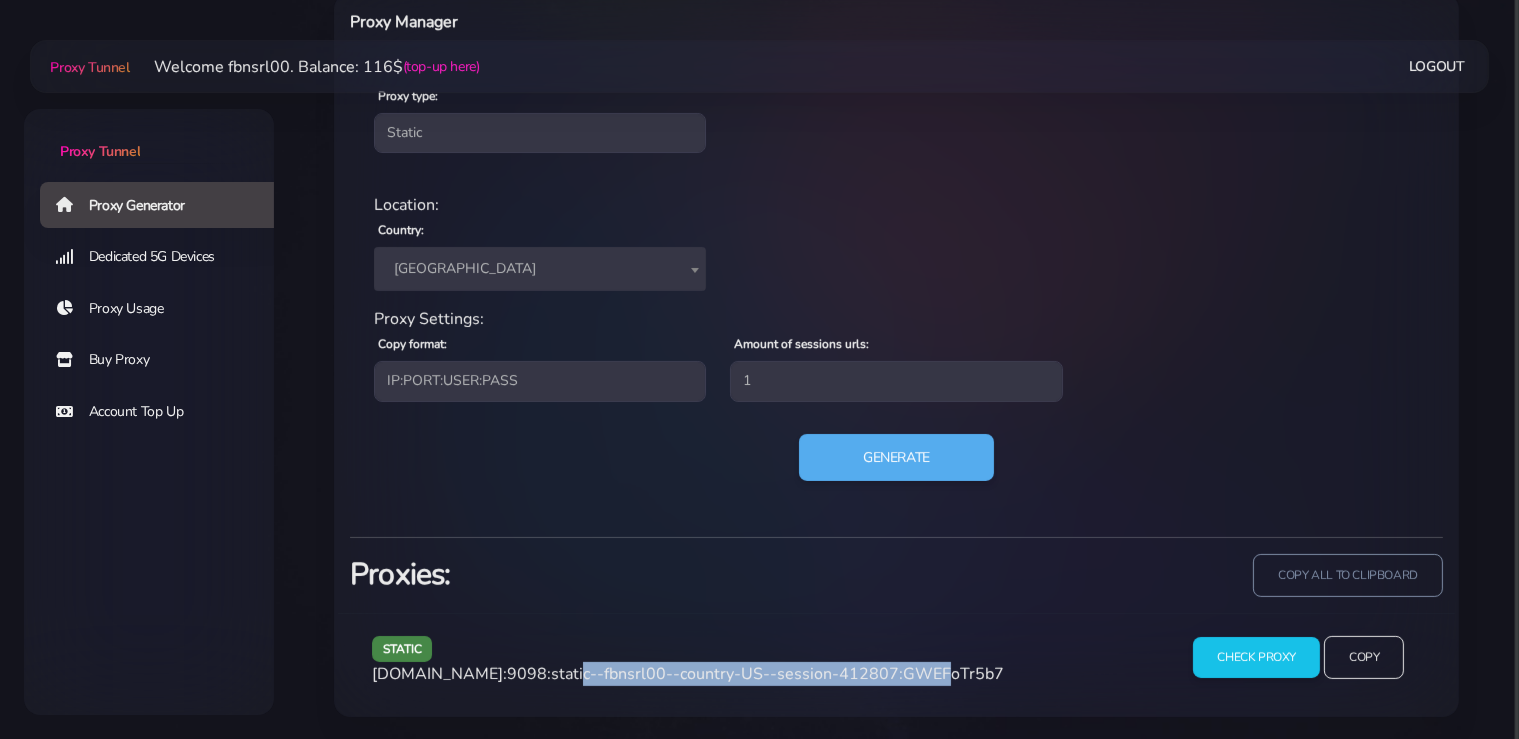 drag, startPoint x: 890, startPoint y: 671, endPoint x: 553, endPoint y: 670, distance: 337.0015 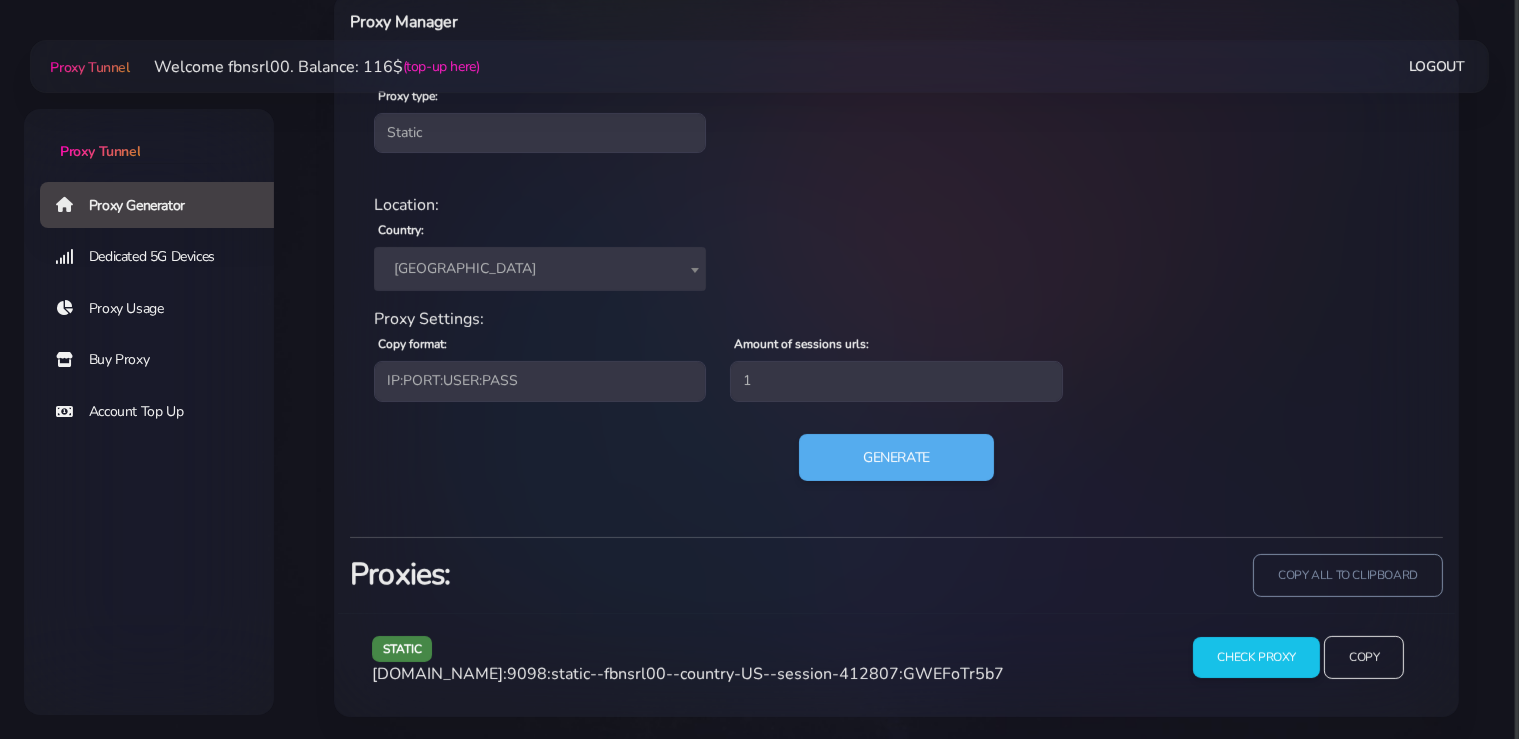 click on "agg.proxytunnel.io:9098:static--fbnsrl00--country-US--session-412807:GWEFoTr5b7" at bounding box center [688, 674] 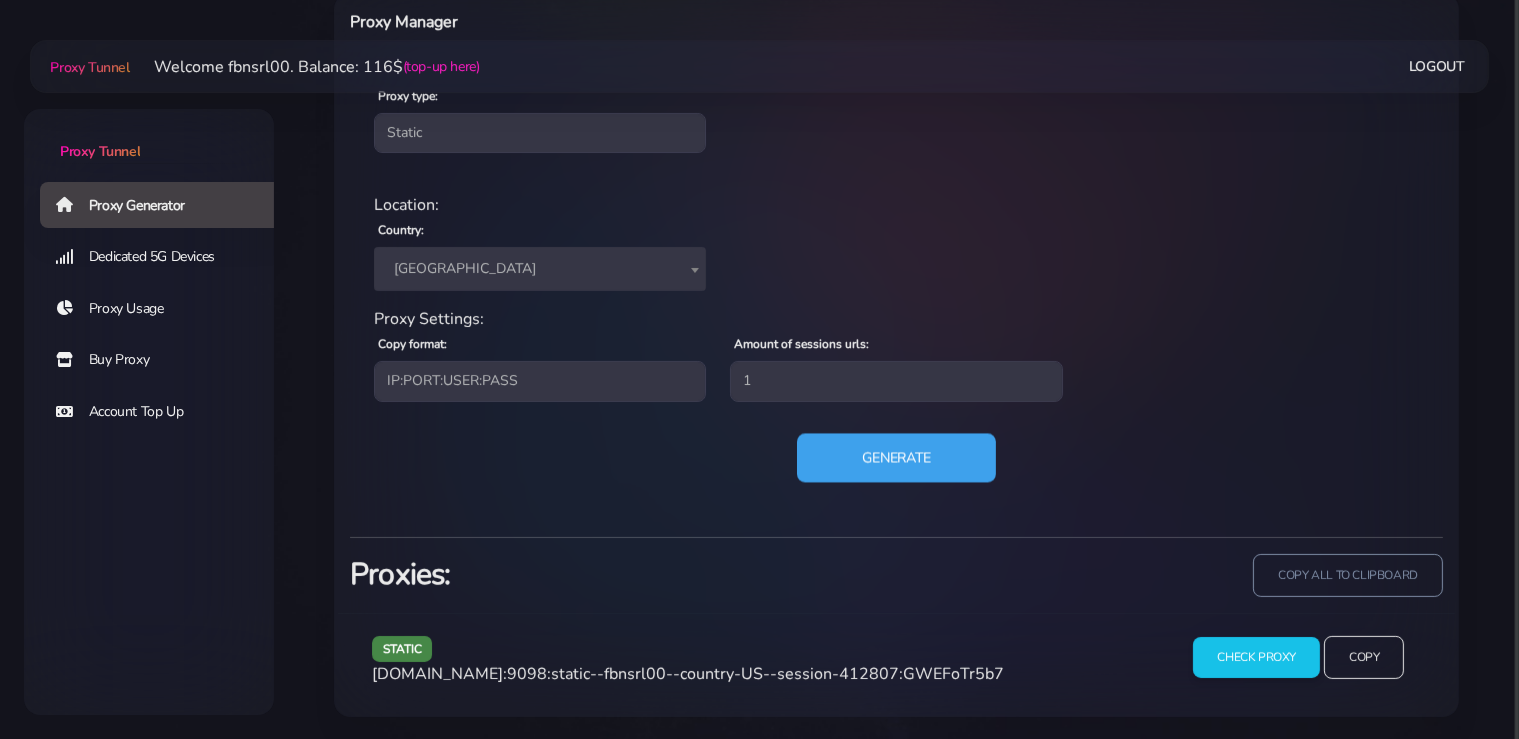 click on "Generate" at bounding box center [896, 457] 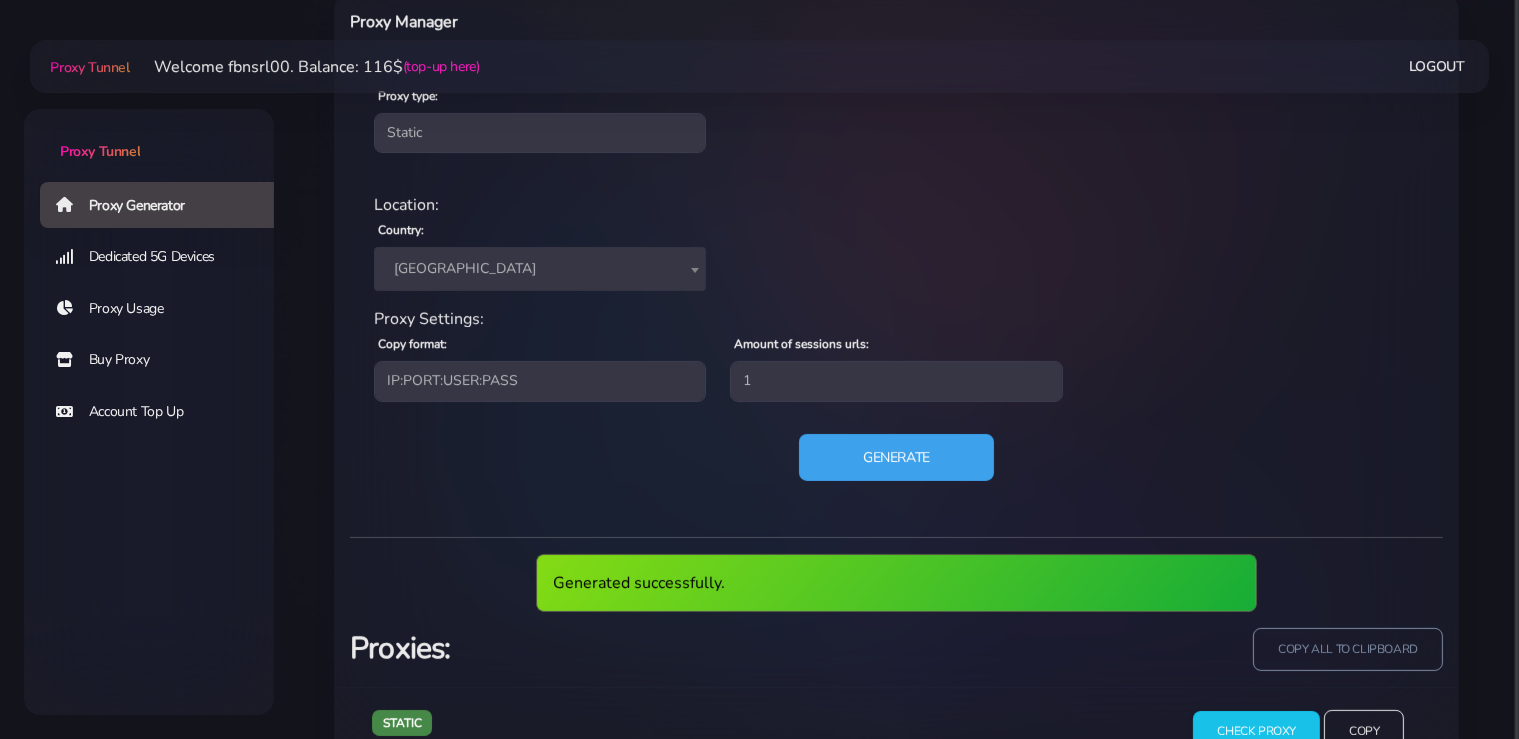 scroll, scrollTop: 877, scrollLeft: 0, axis: vertical 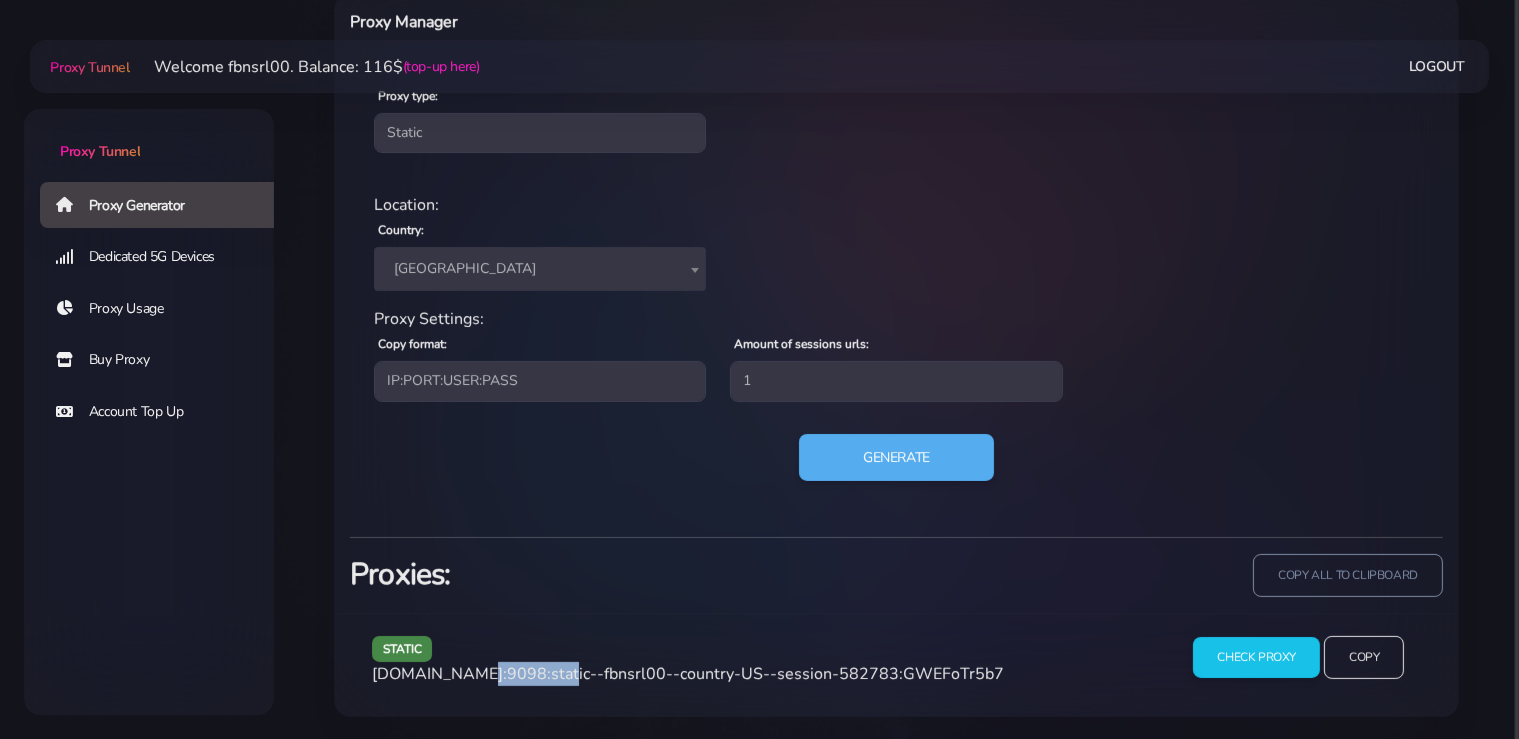drag, startPoint x: 547, startPoint y: 667, endPoint x: 463, endPoint y: 671, distance: 84.095184 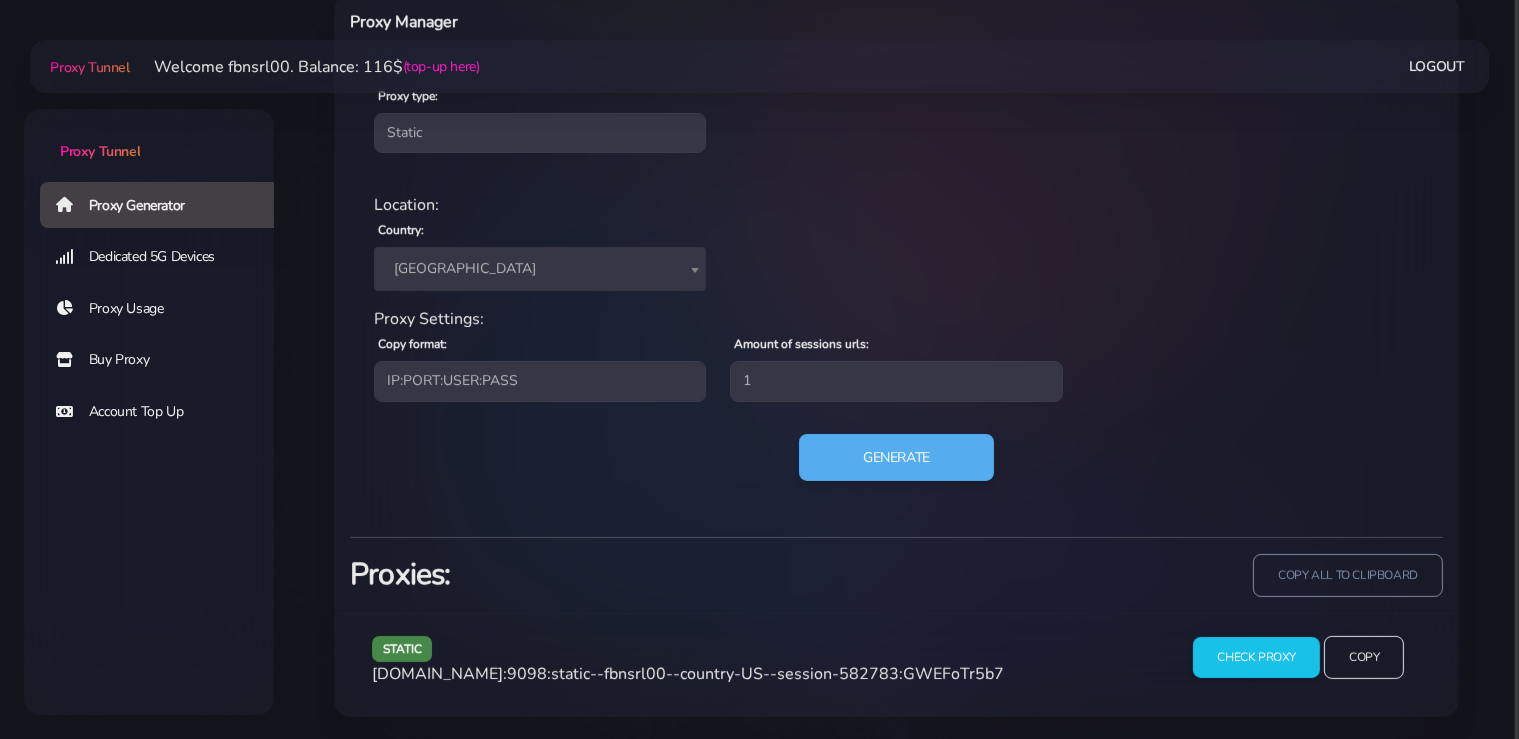 drag, startPoint x: 463, startPoint y: 671, endPoint x: 561, endPoint y: 688, distance: 99.46356 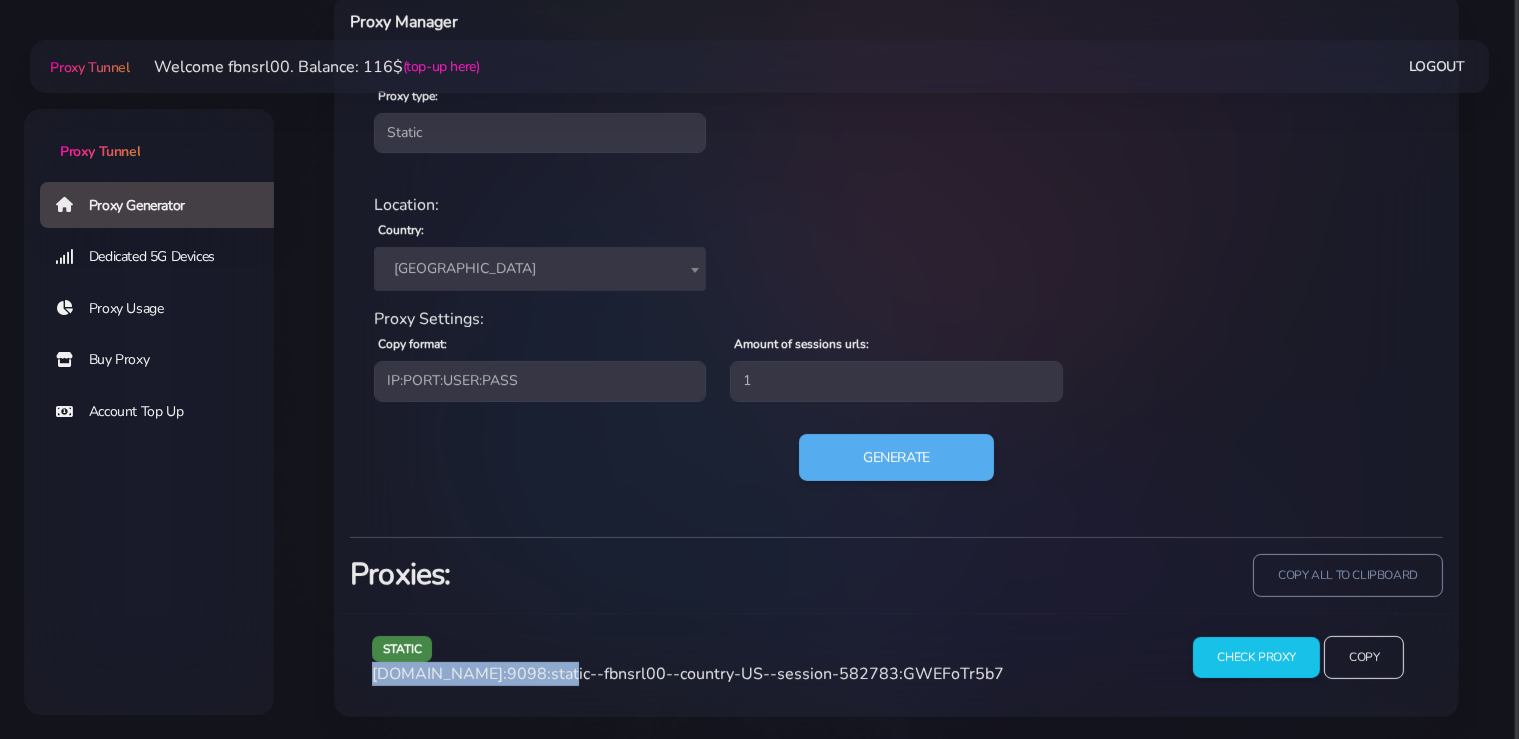 drag, startPoint x: 549, startPoint y: 672, endPoint x: 366, endPoint y: 674, distance: 183.01093 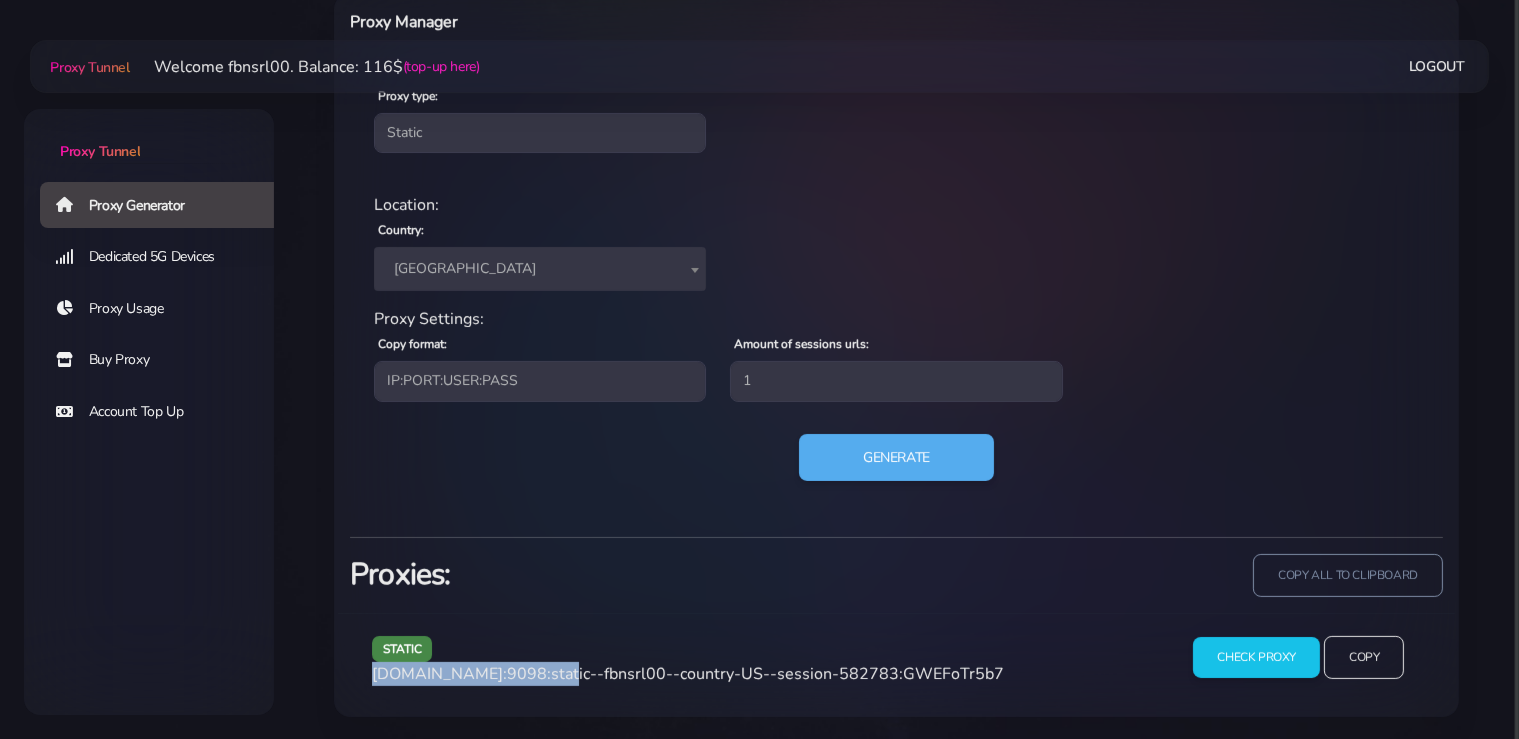 copy on "agg.proxytunnel.io:9098" 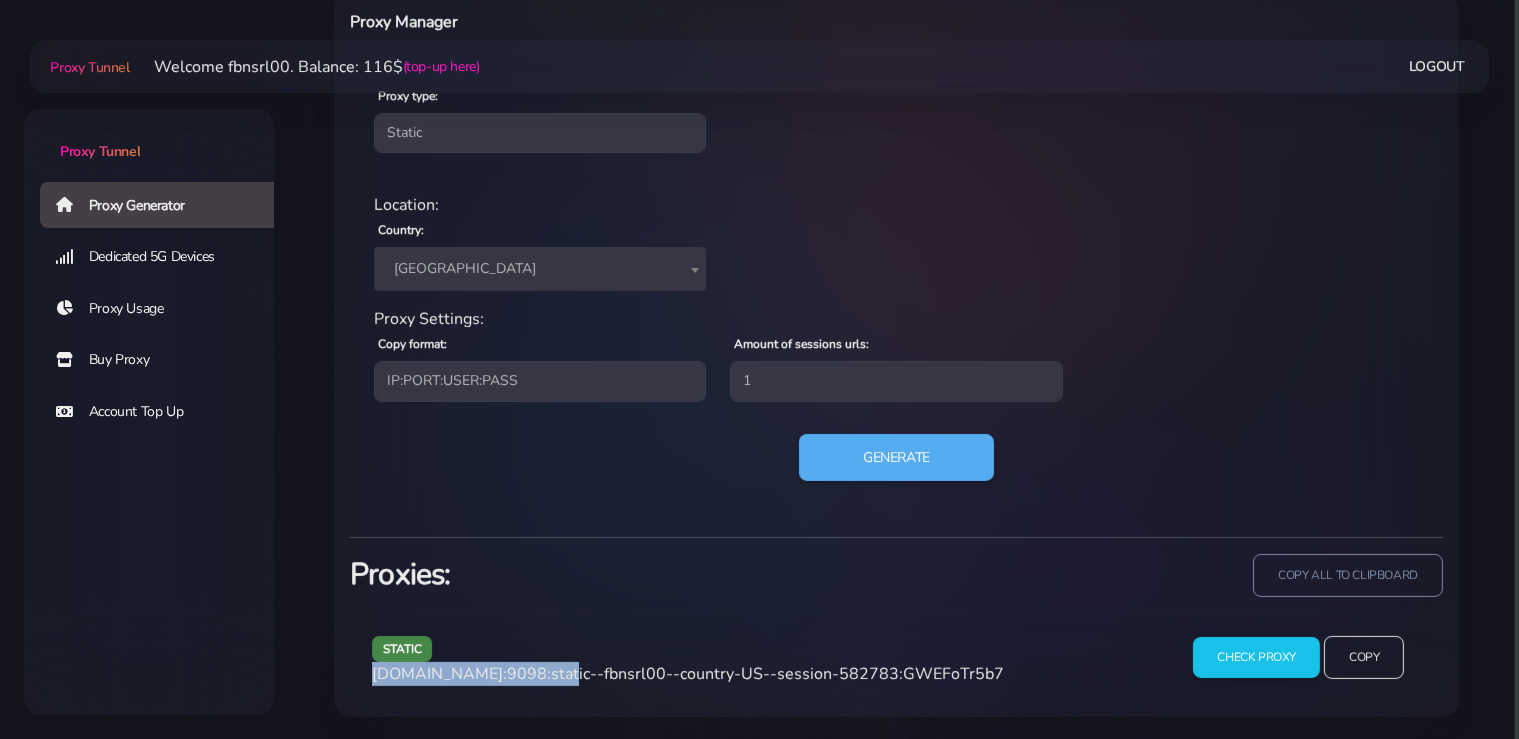 copy on "agg.proxytunnel.io:9098" 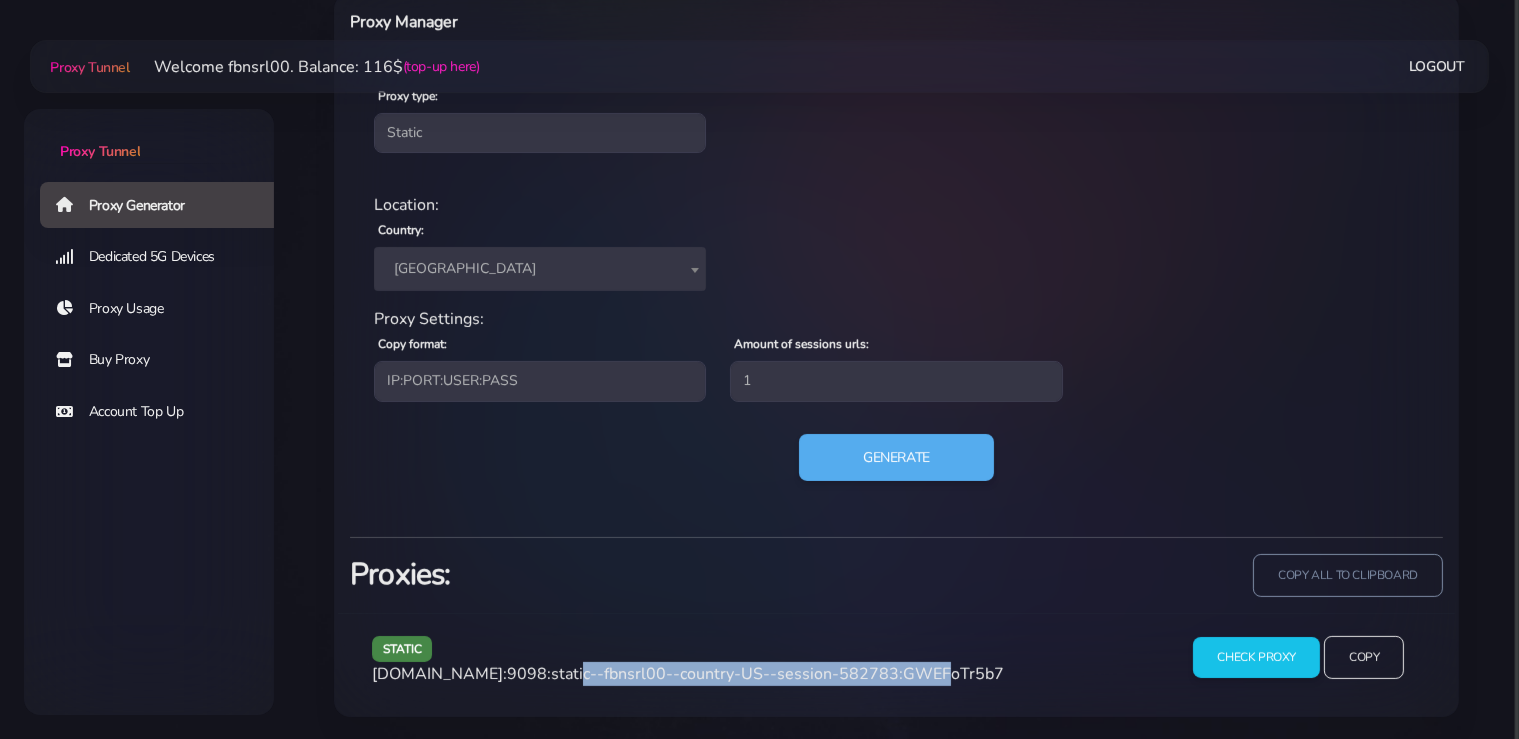 drag, startPoint x: 890, startPoint y: 673, endPoint x: 587, endPoint y: 669, distance: 303.0264 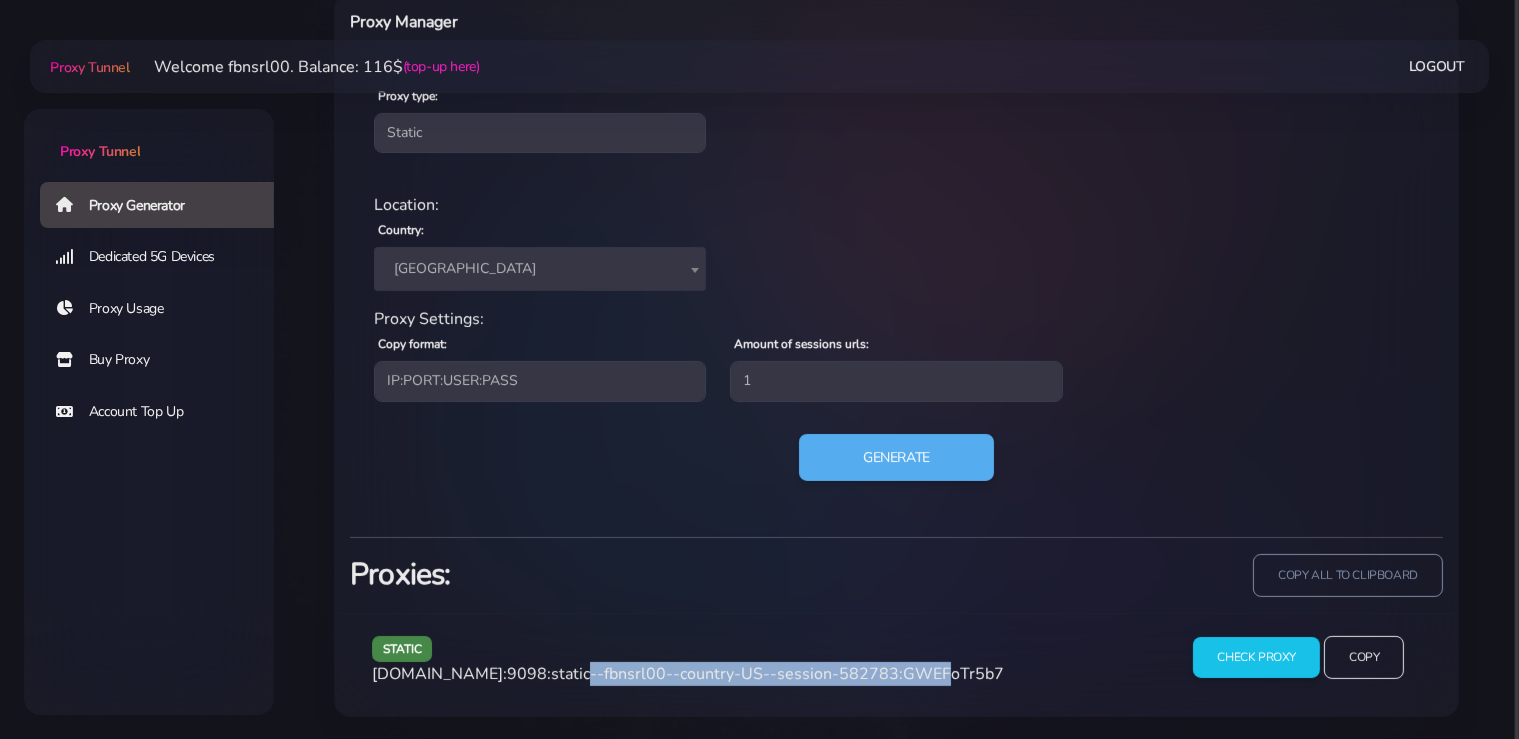 copy on "tatic--fbnsrl00--country-US--session-582783" 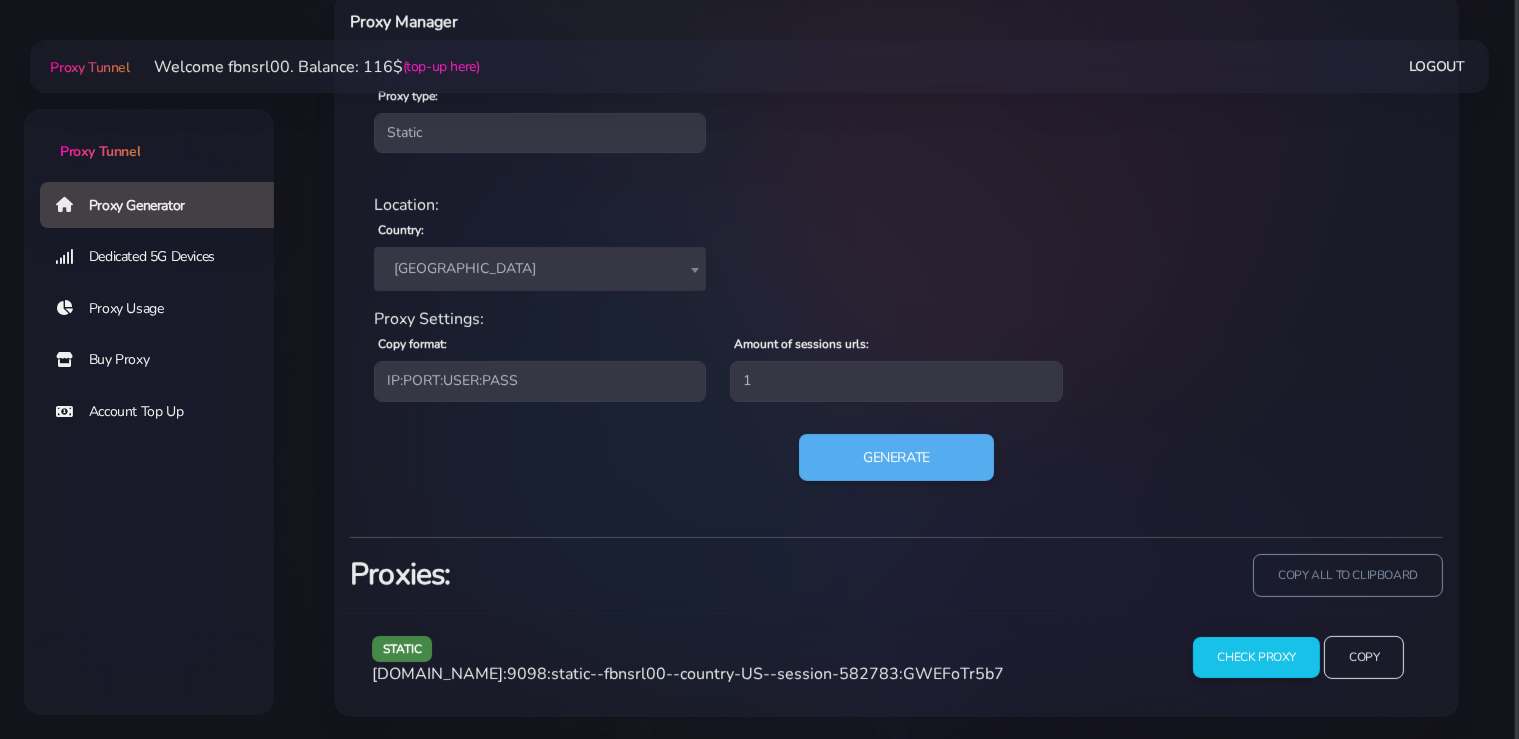 click on "agg.proxytunnel.io:9098:static--fbnsrl00--country-US--session-582783:GWEFoTr5b7" at bounding box center (688, 674) 